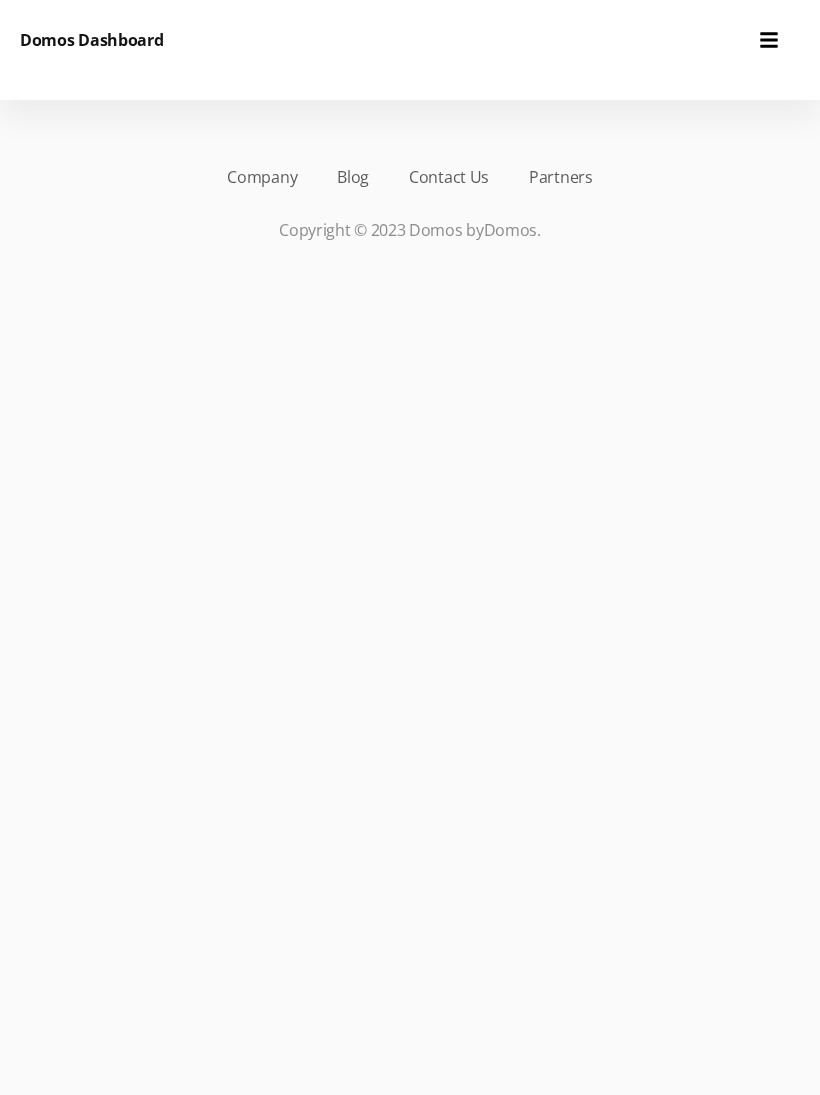 scroll, scrollTop: 0, scrollLeft: 0, axis: both 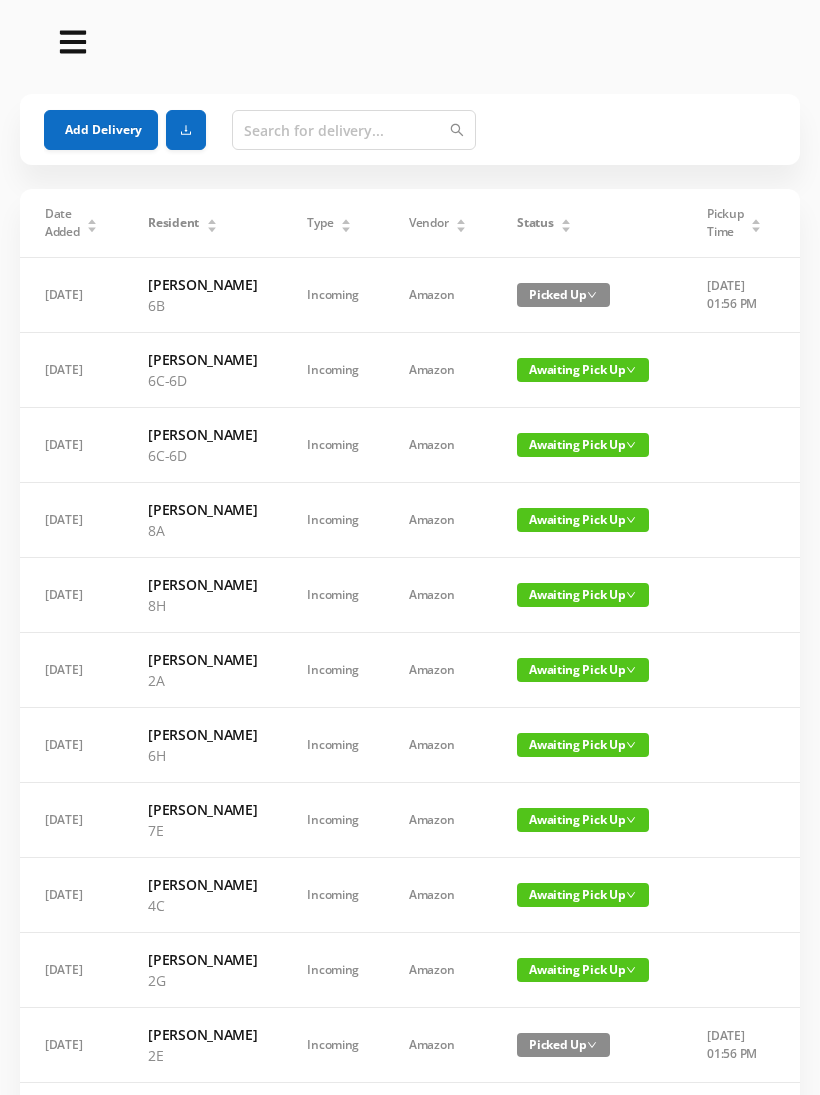 click on "Add Delivery" at bounding box center [101, 130] 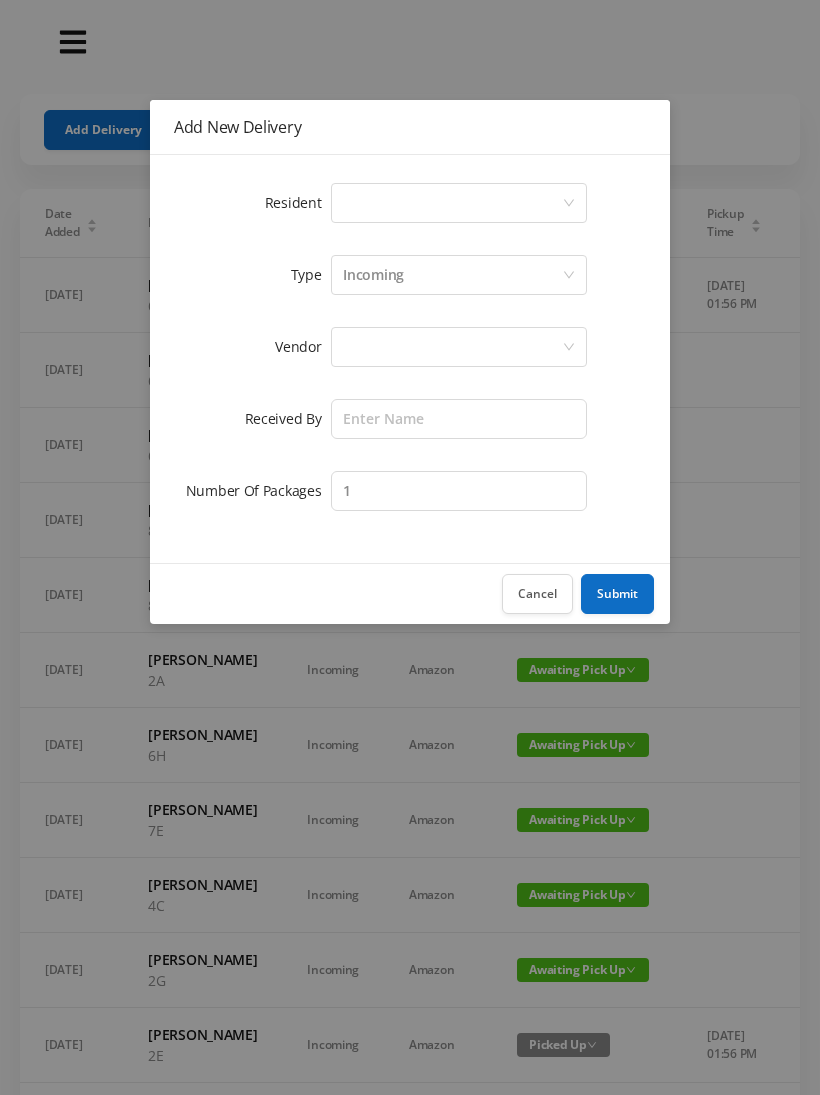 click on "Select a person" at bounding box center (452, 203) 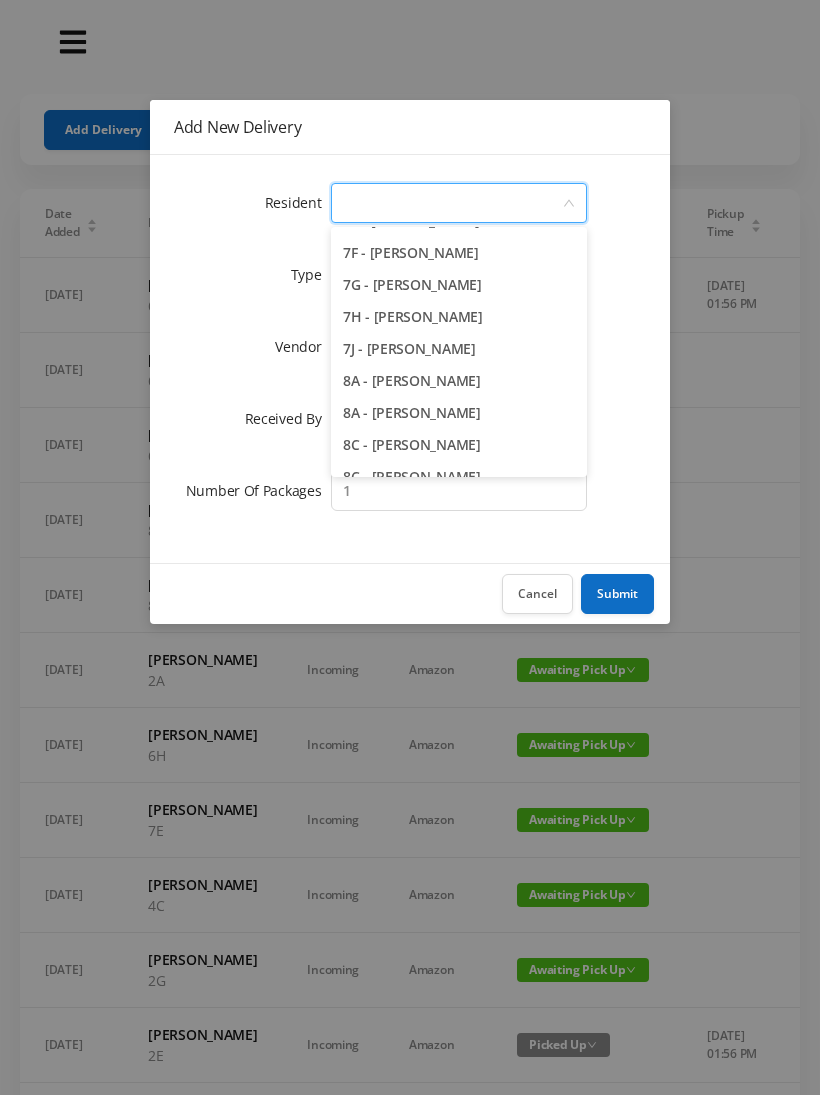 scroll, scrollTop: 2489, scrollLeft: 0, axis: vertical 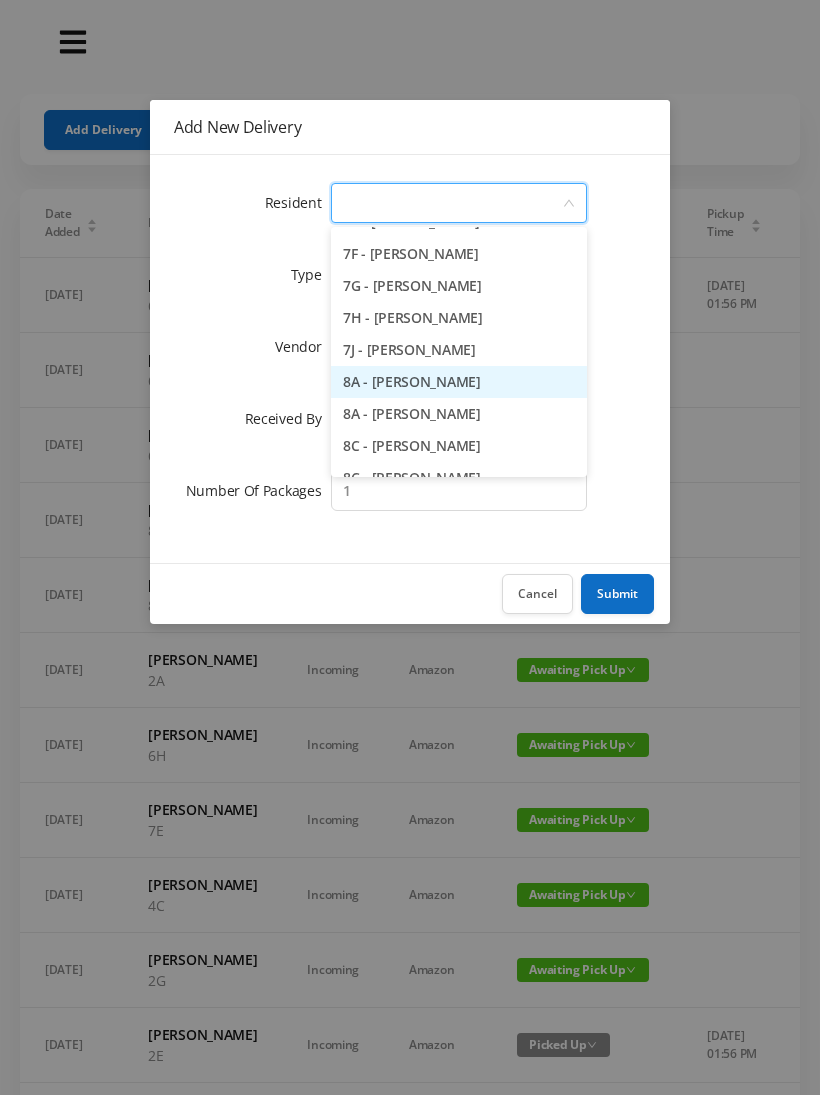 click on "8A - Rebecca Levinsky" at bounding box center [459, 382] 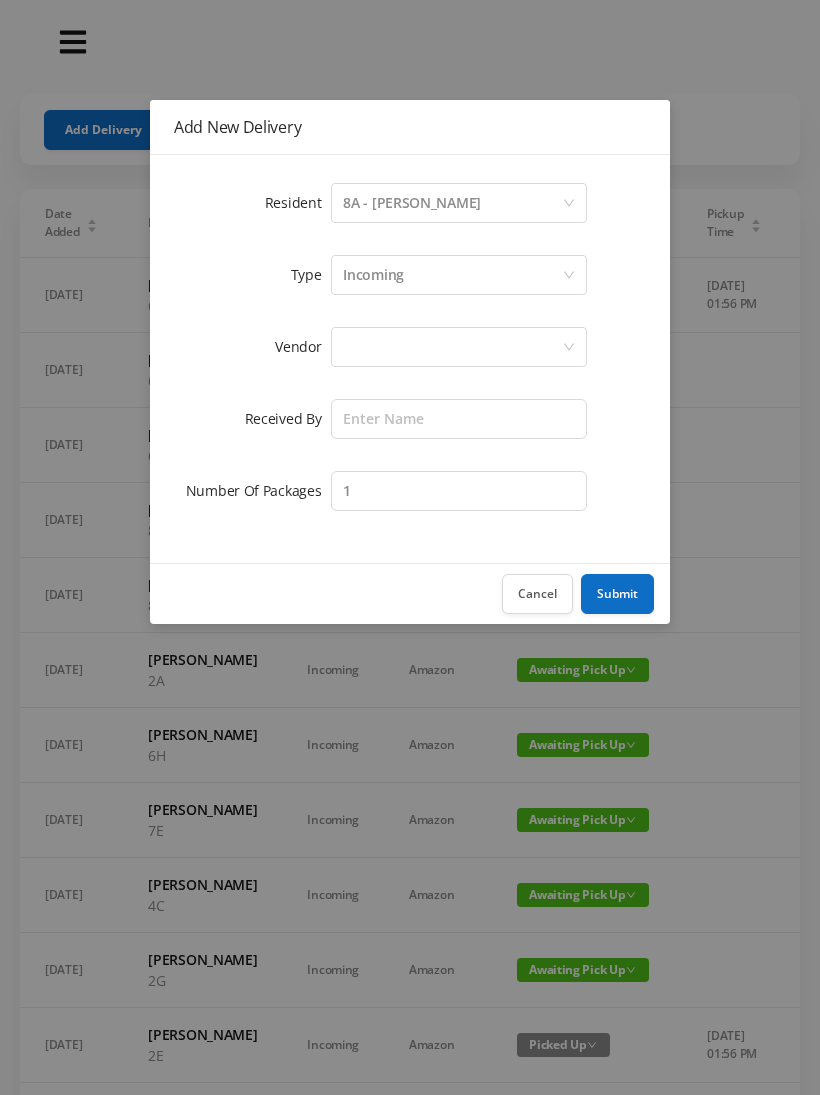 click at bounding box center [452, 347] 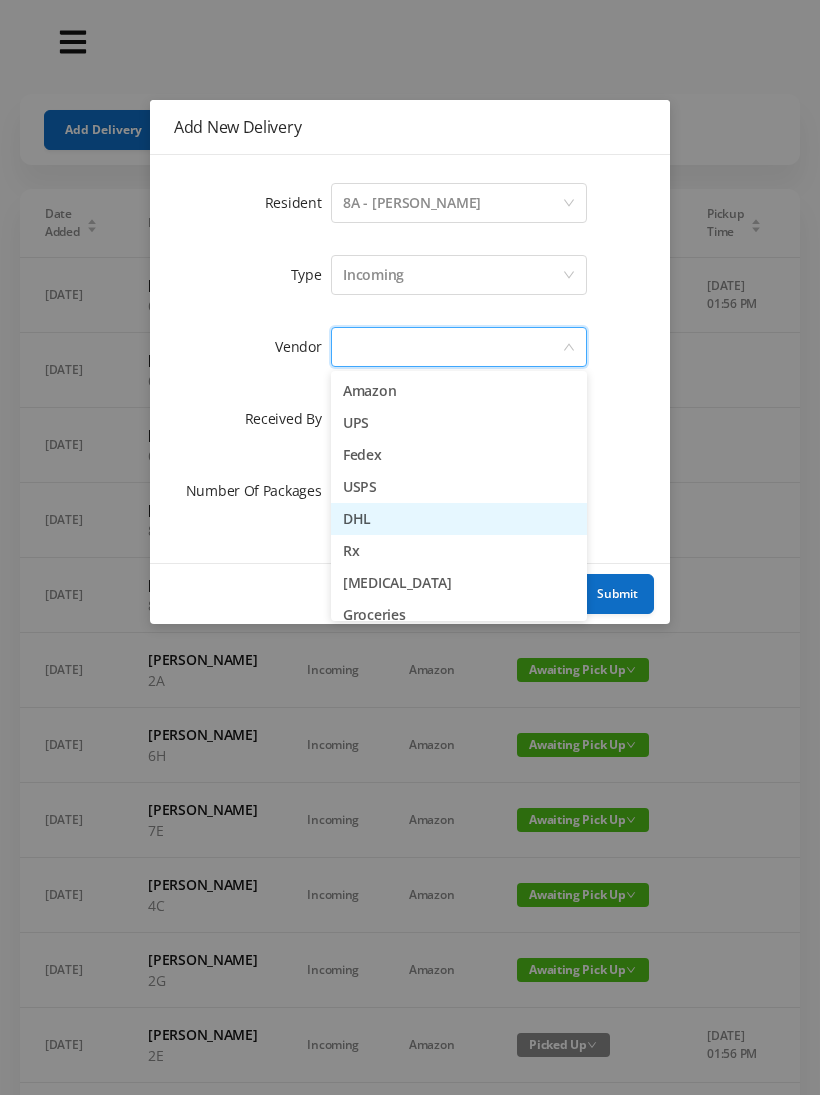 click on "DHL" at bounding box center (459, 519) 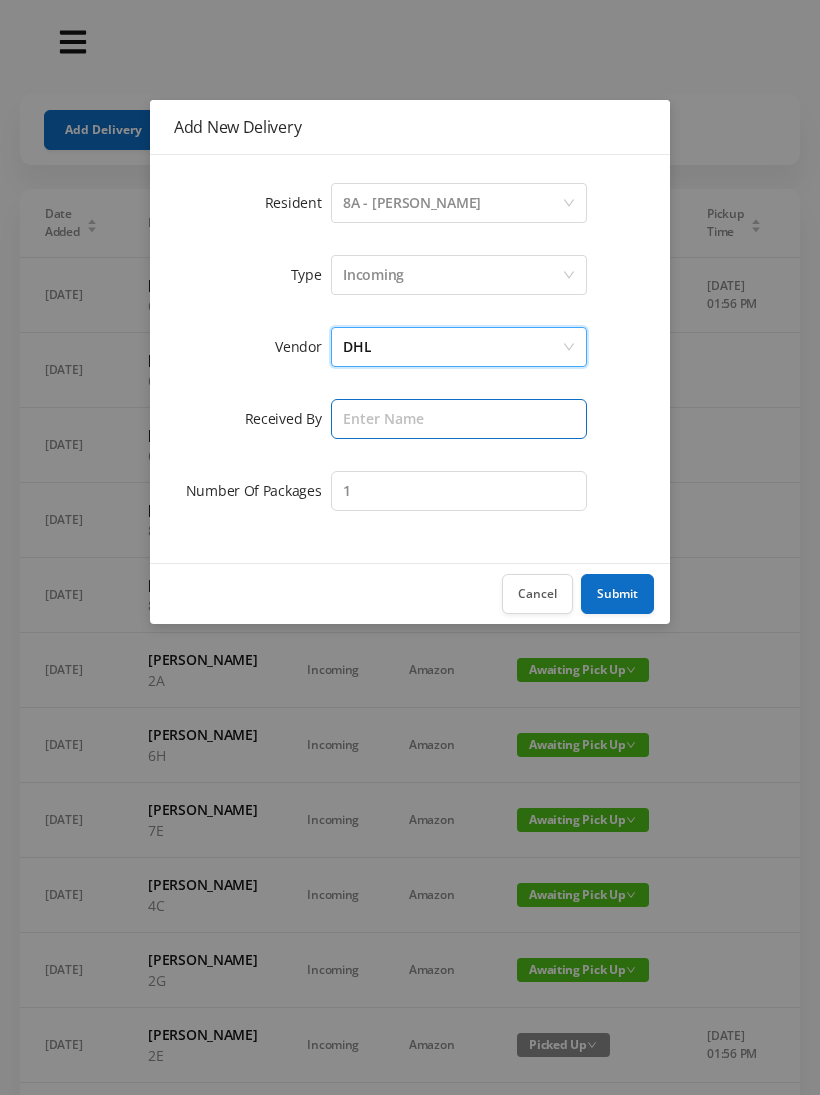 click at bounding box center [459, 419] 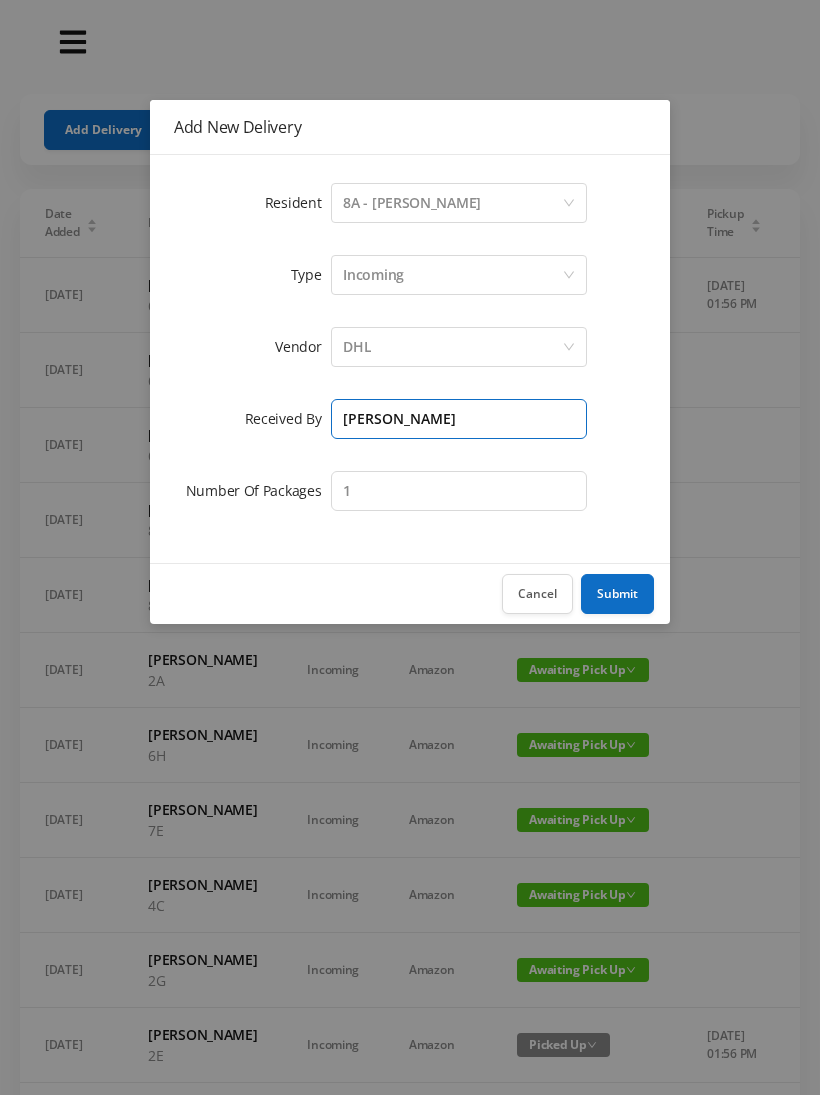 type on "[PERSON_NAME]" 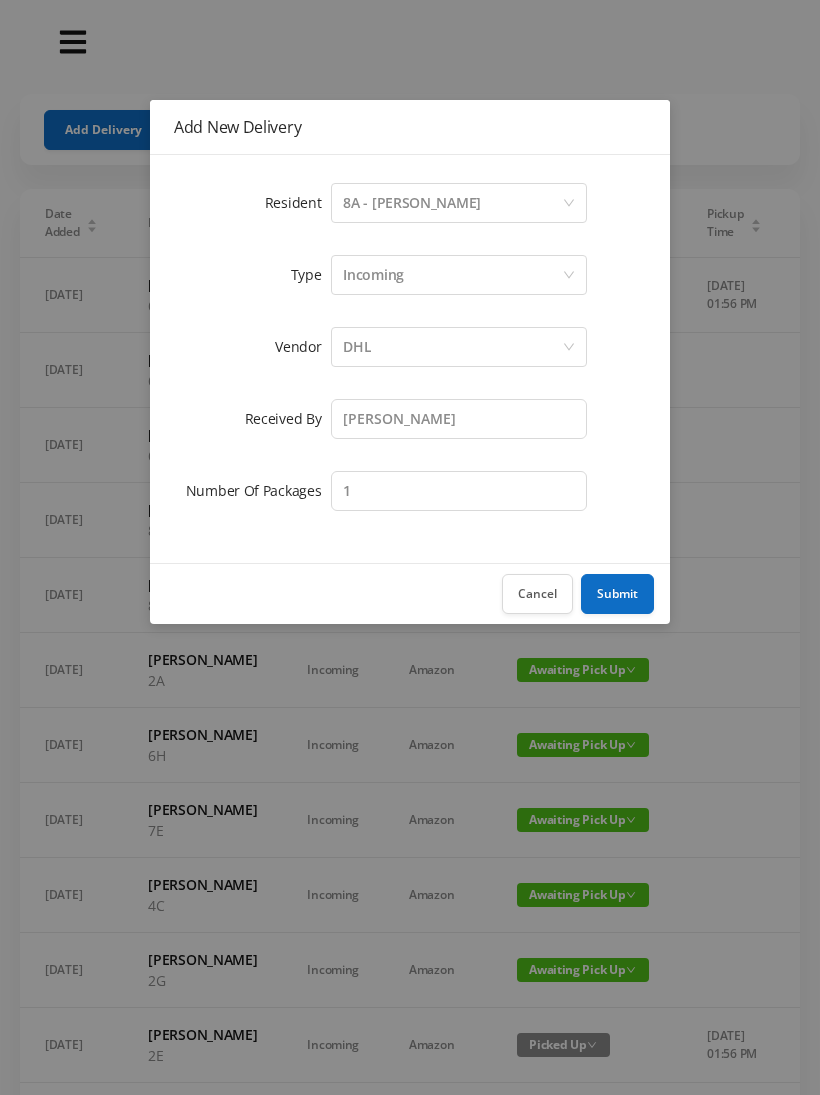 click on "Submit" at bounding box center [617, 594] 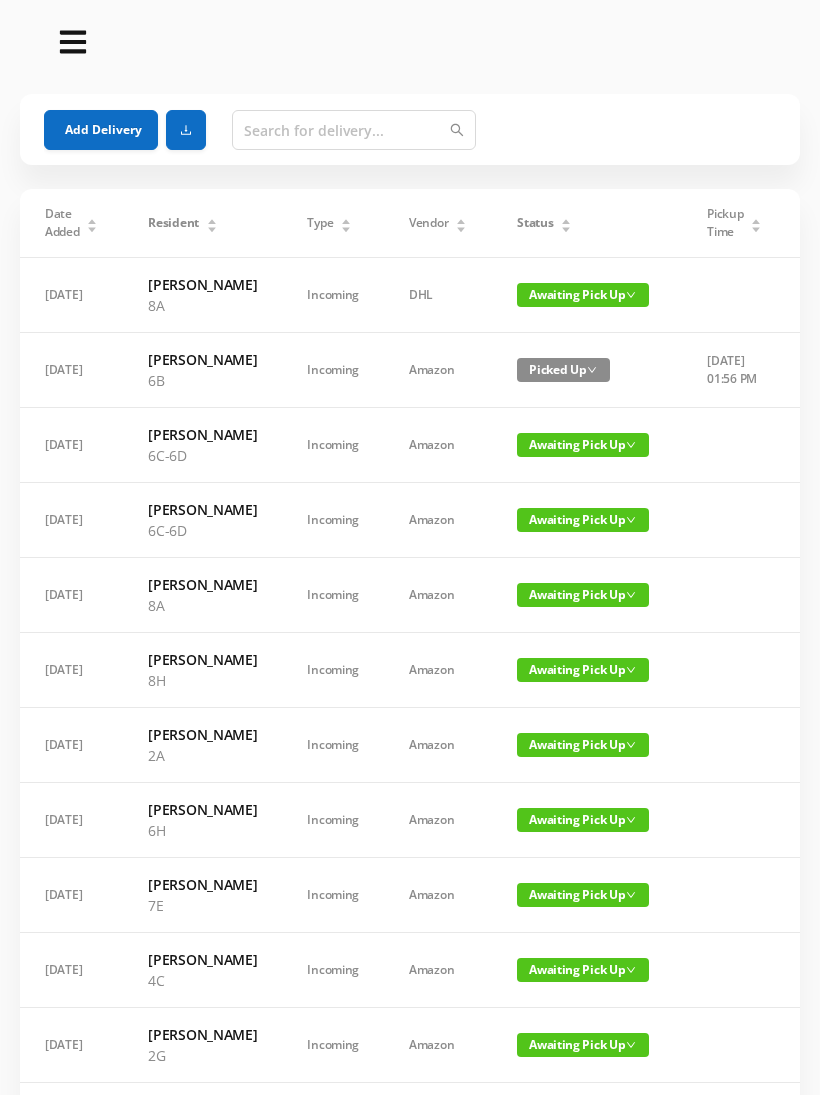 click on "Status" at bounding box center [544, 223] 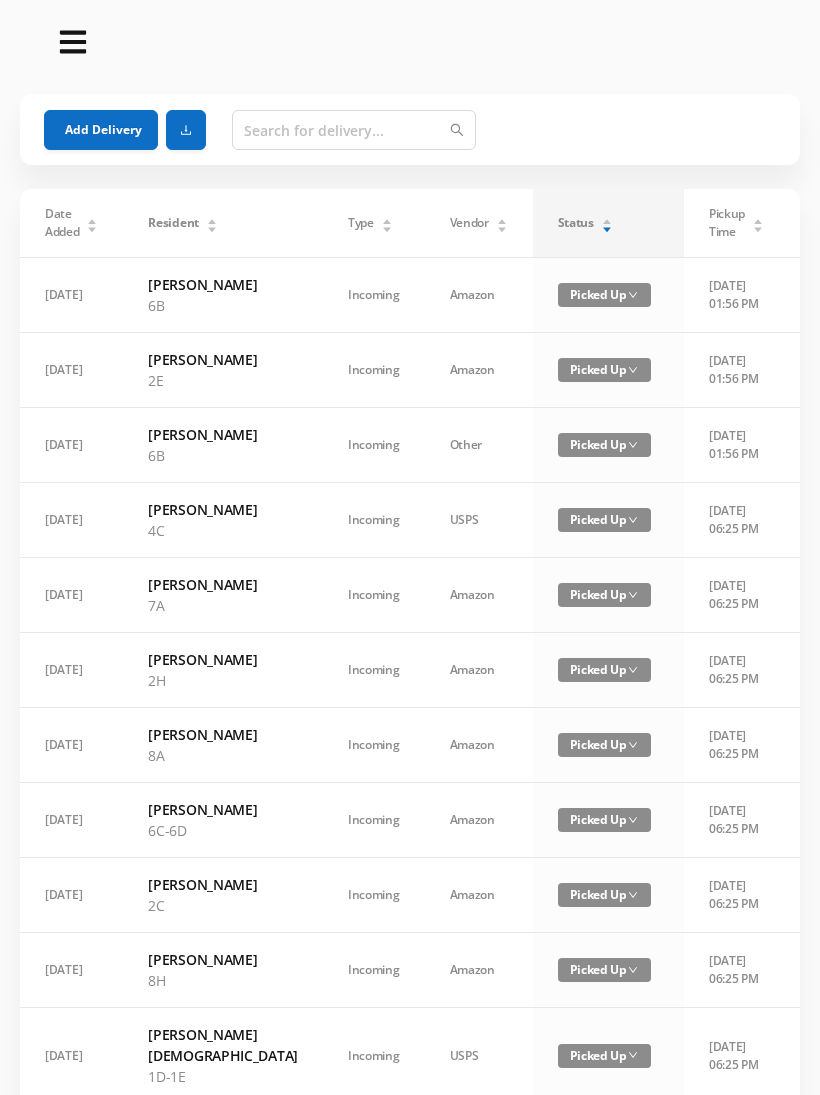 click on "Status" at bounding box center (585, 223) 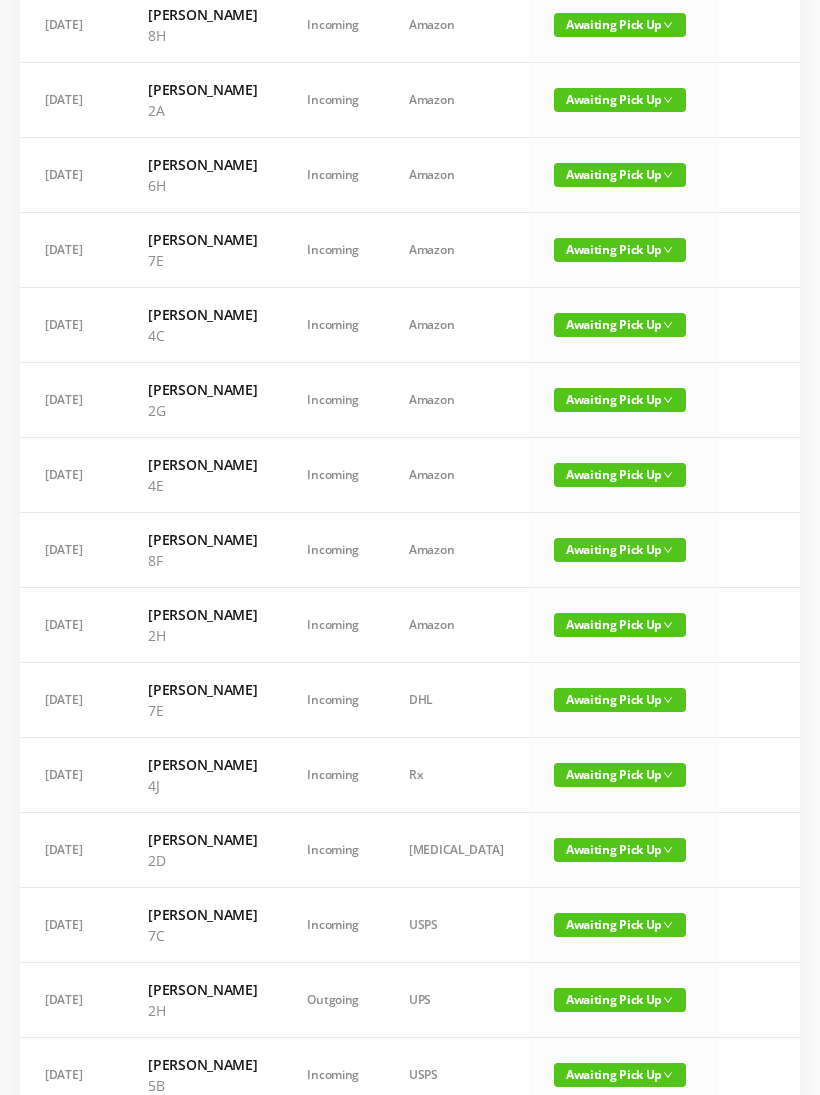 scroll, scrollTop: 569, scrollLeft: 0, axis: vertical 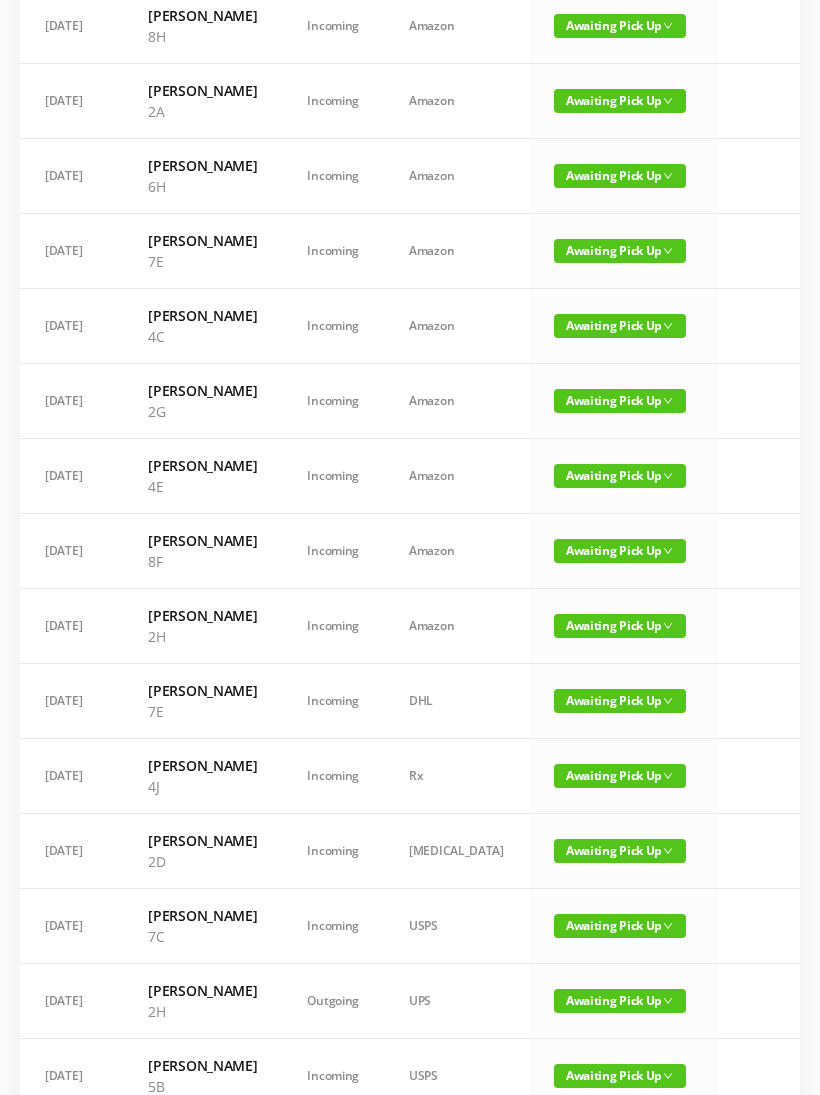 click on "Awaiting Pick Up" at bounding box center (620, 626) 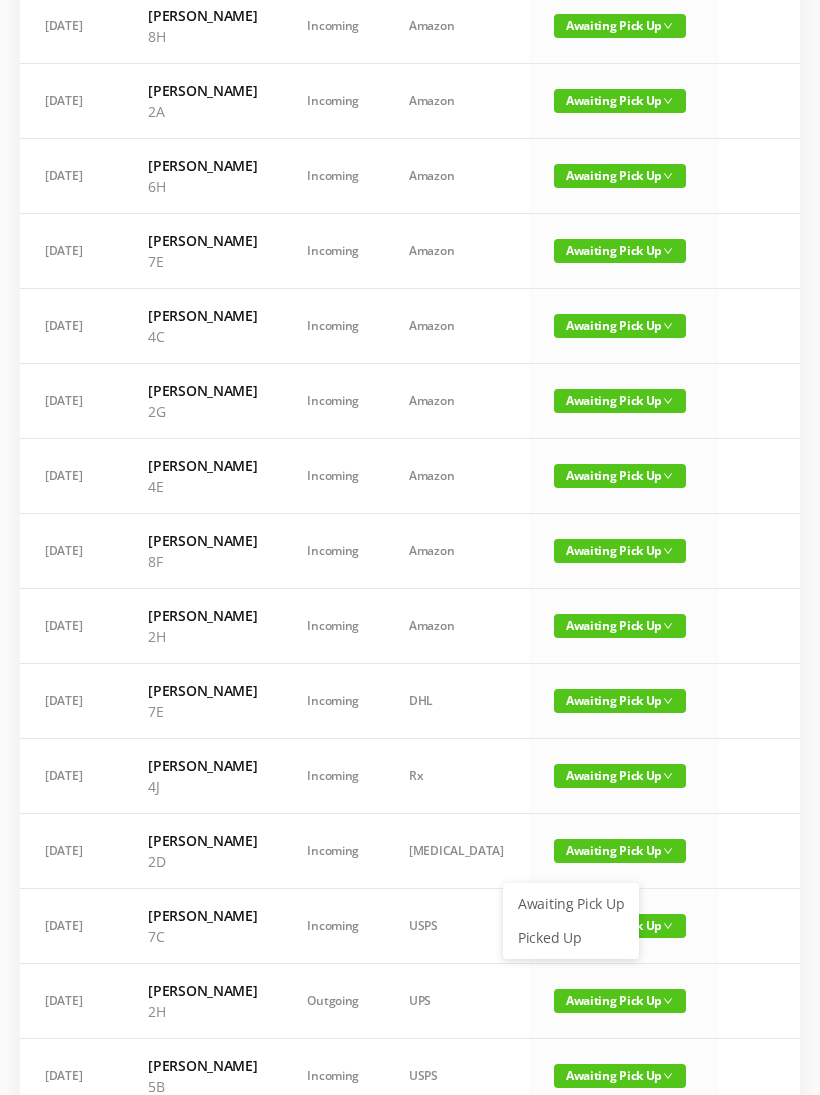 click on "Picked Up" at bounding box center (571, 938) 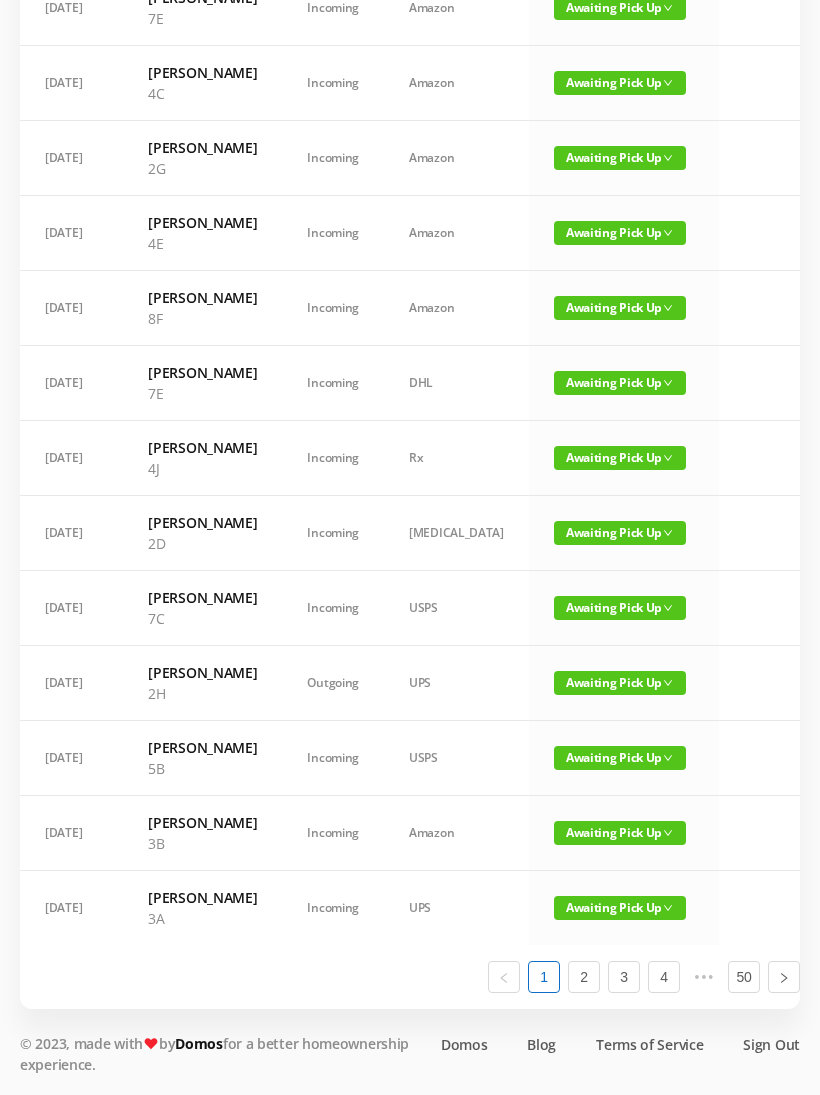 scroll, scrollTop: 1133, scrollLeft: 0, axis: vertical 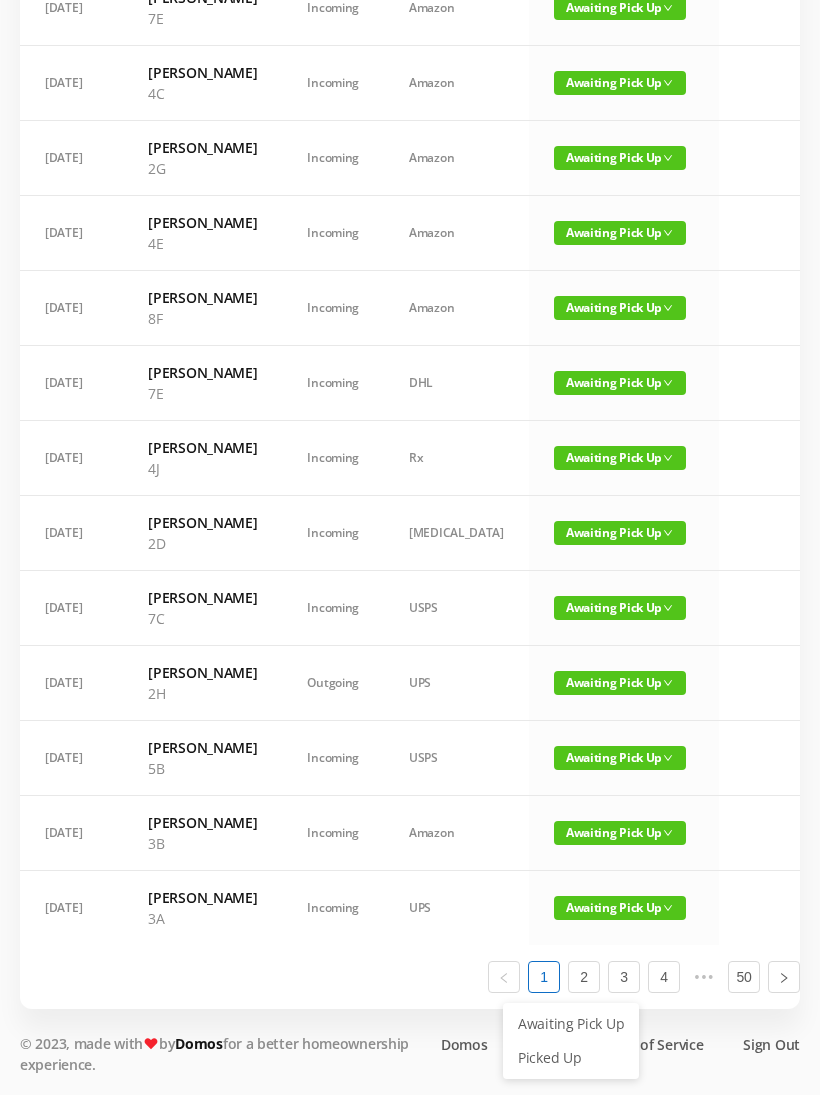 click on "Picked Up" at bounding box center [571, 1058] 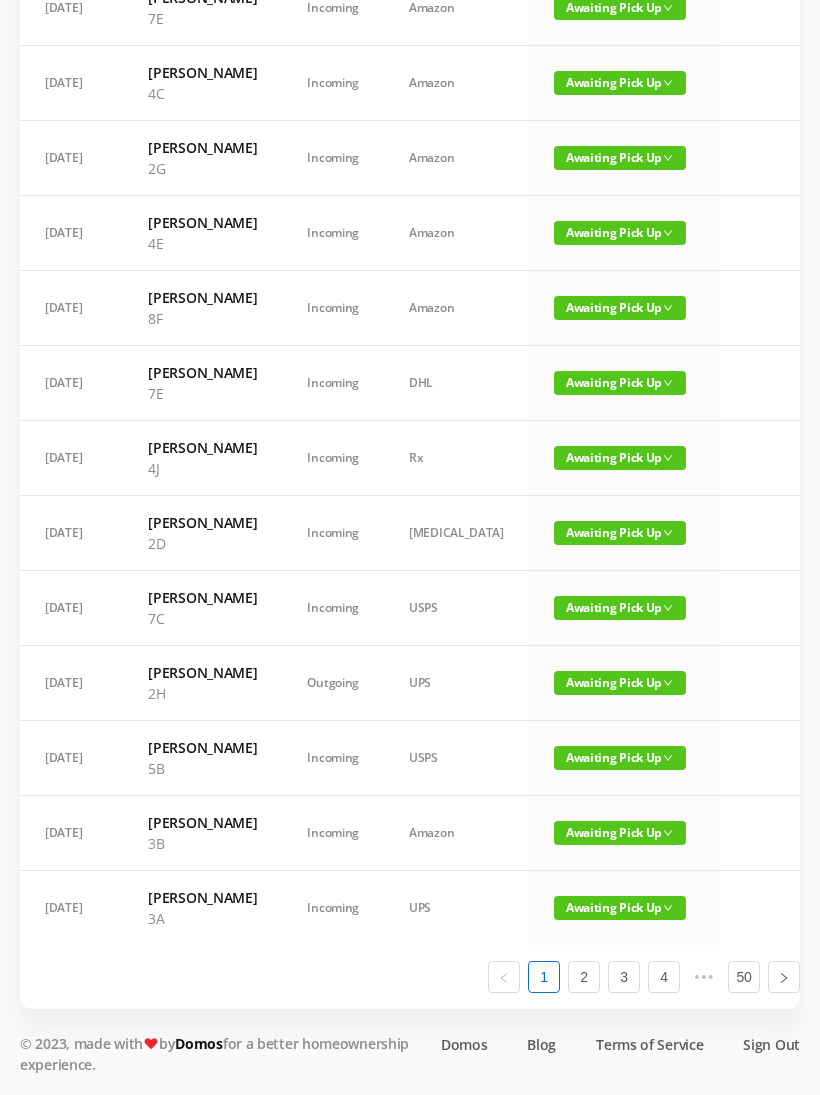 scroll, scrollTop: 1112, scrollLeft: 0, axis: vertical 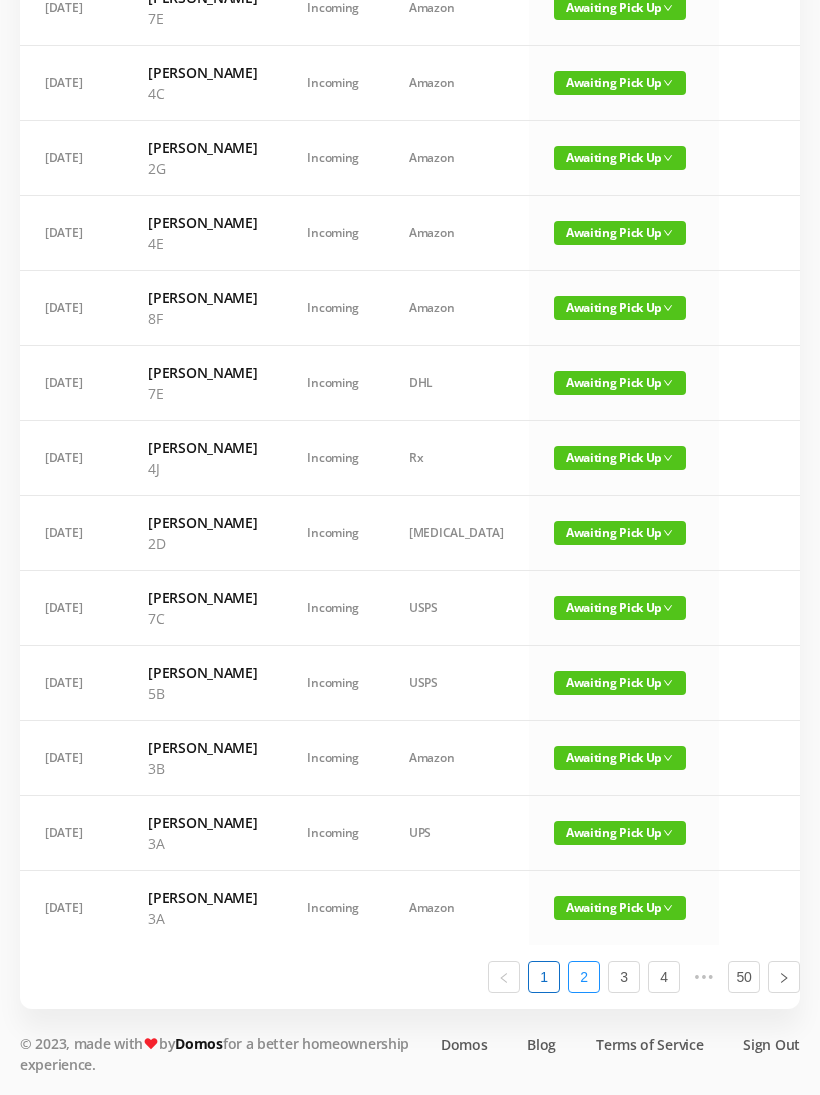 click on "2" at bounding box center [584, 977] 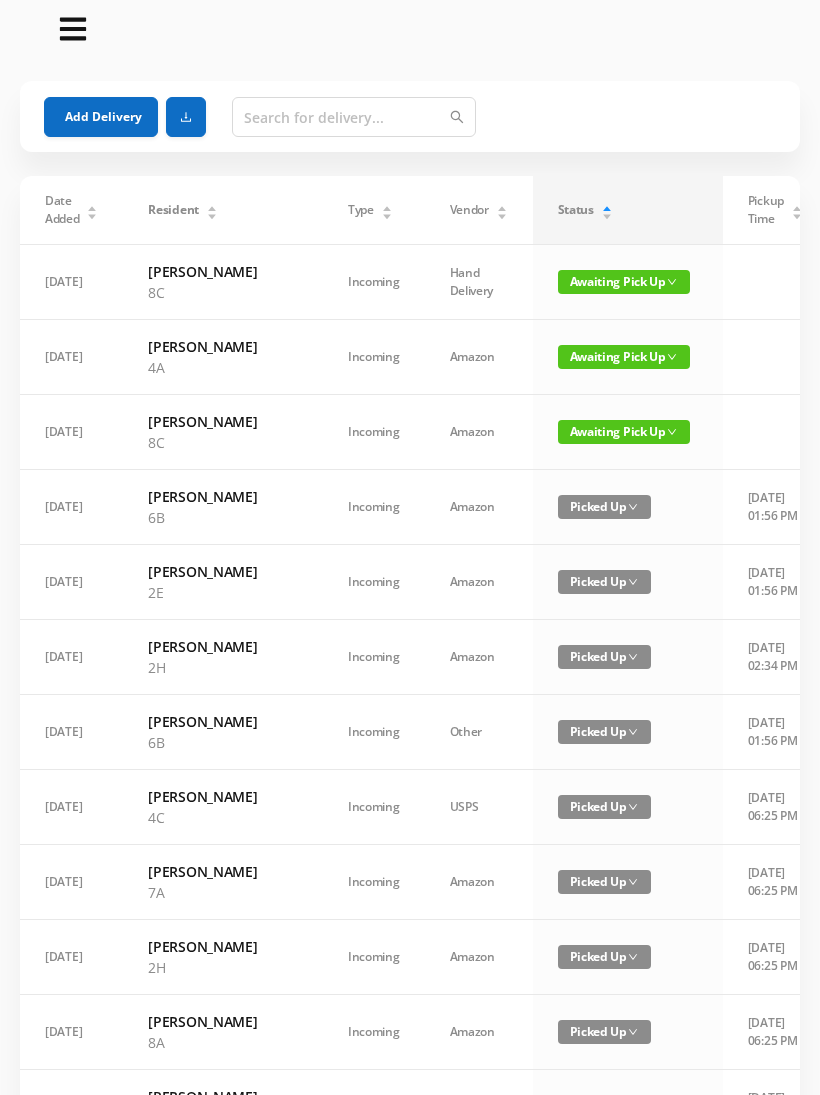 scroll, scrollTop: 0, scrollLeft: 0, axis: both 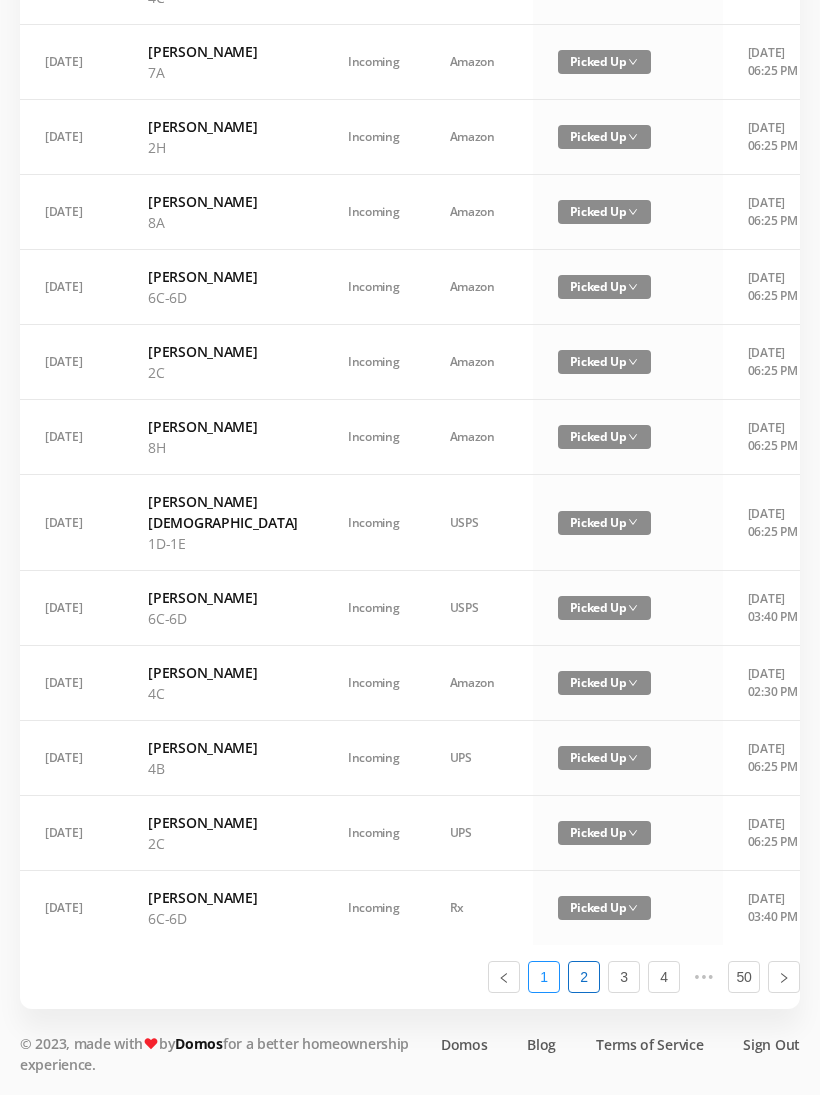 click on "1" at bounding box center (544, 977) 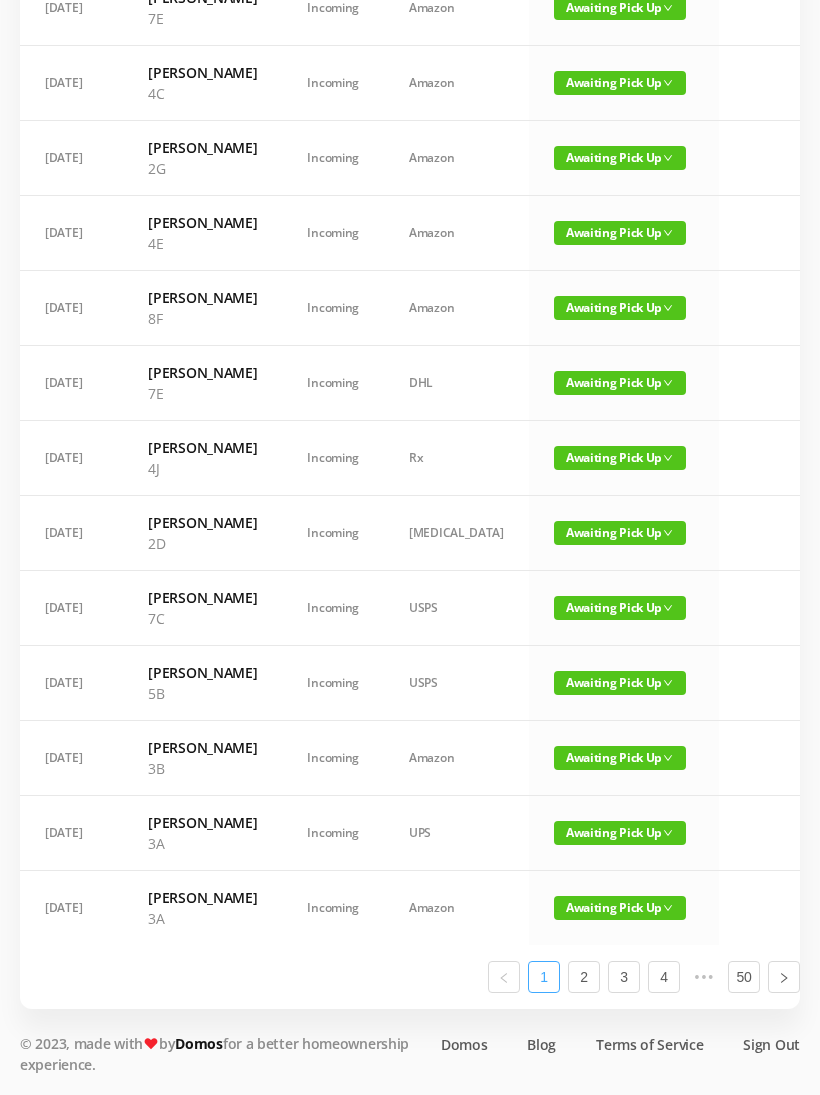 scroll, scrollTop: 827, scrollLeft: 0, axis: vertical 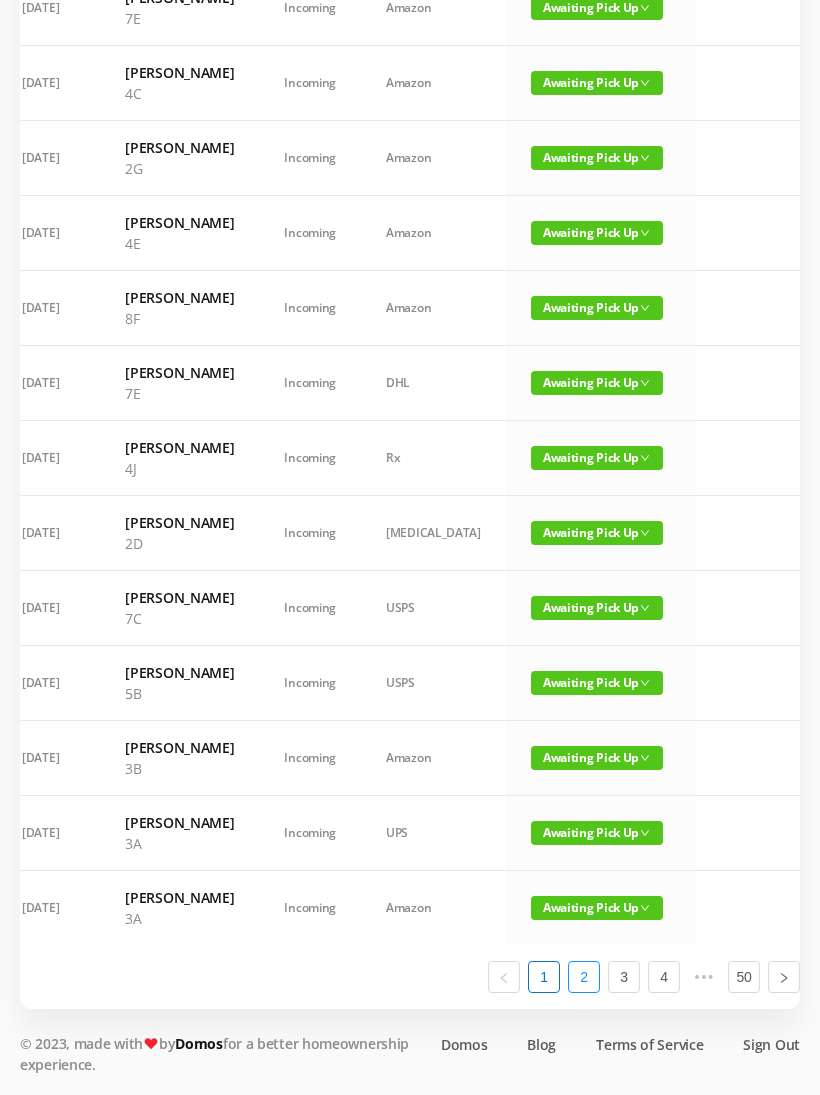 click on "2" at bounding box center (584, 977) 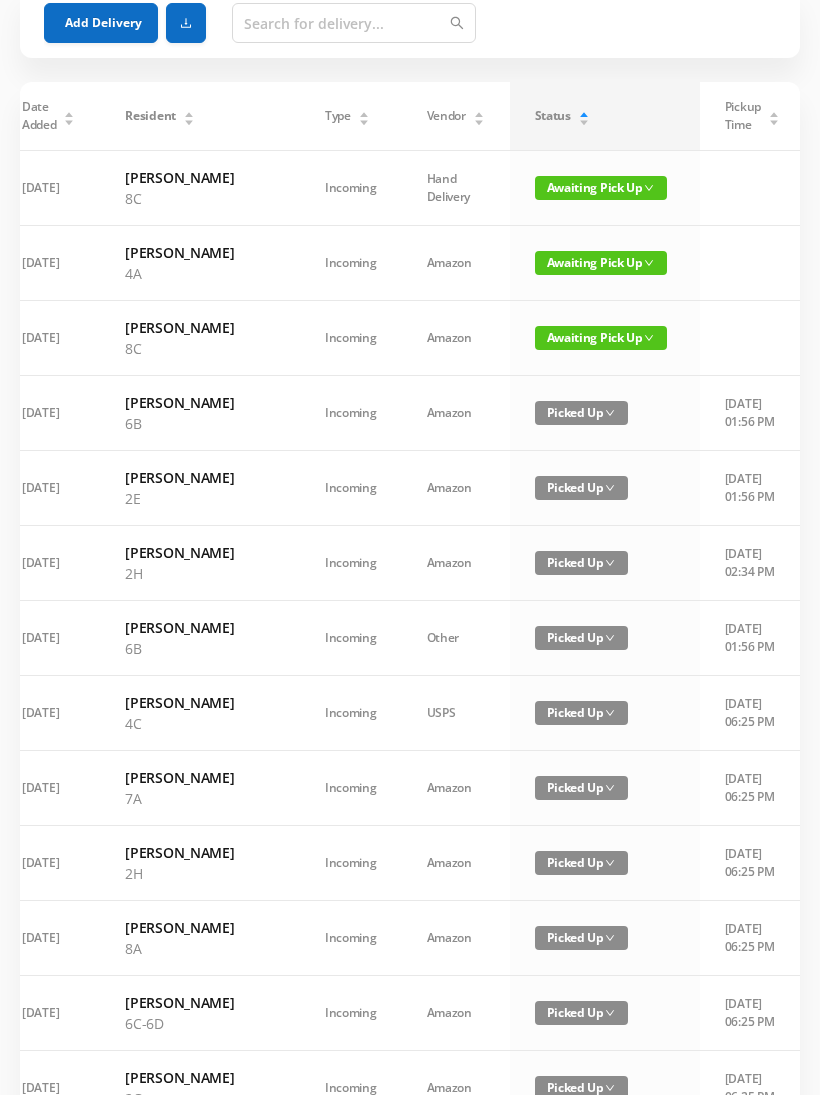 scroll, scrollTop: 0, scrollLeft: 0, axis: both 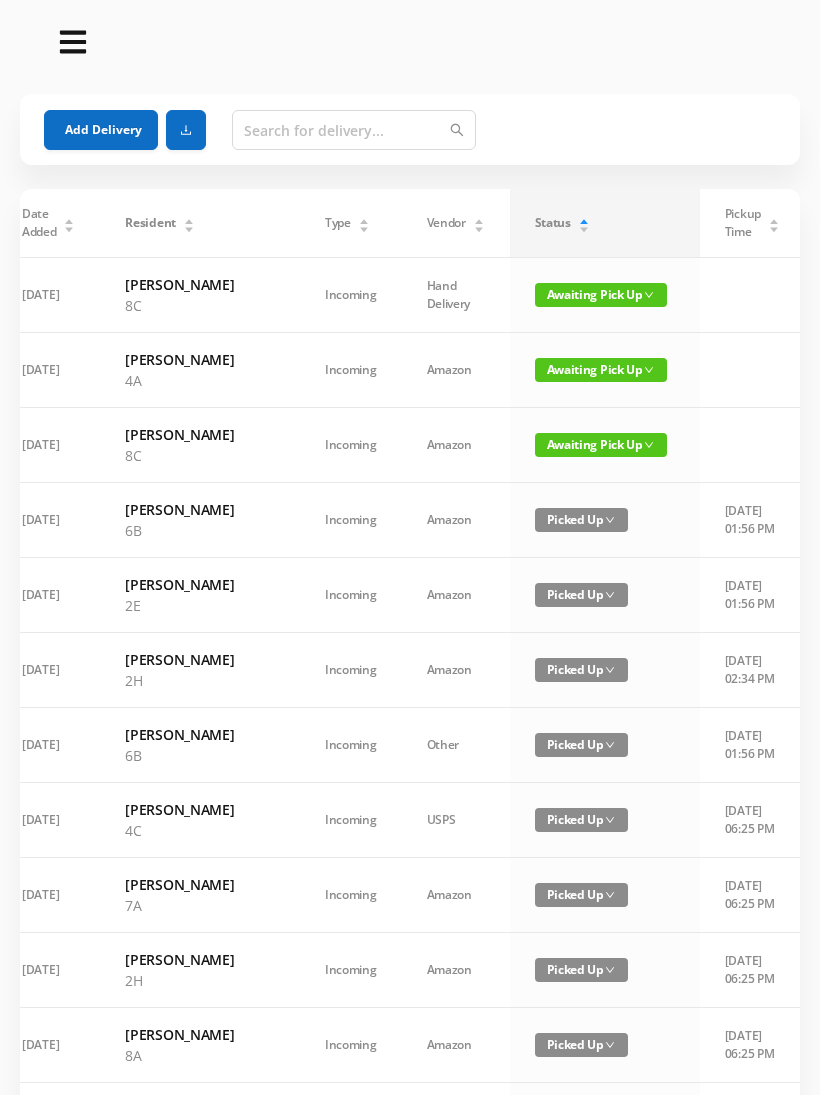 click on "Add Delivery" at bounding box center (101, 130) 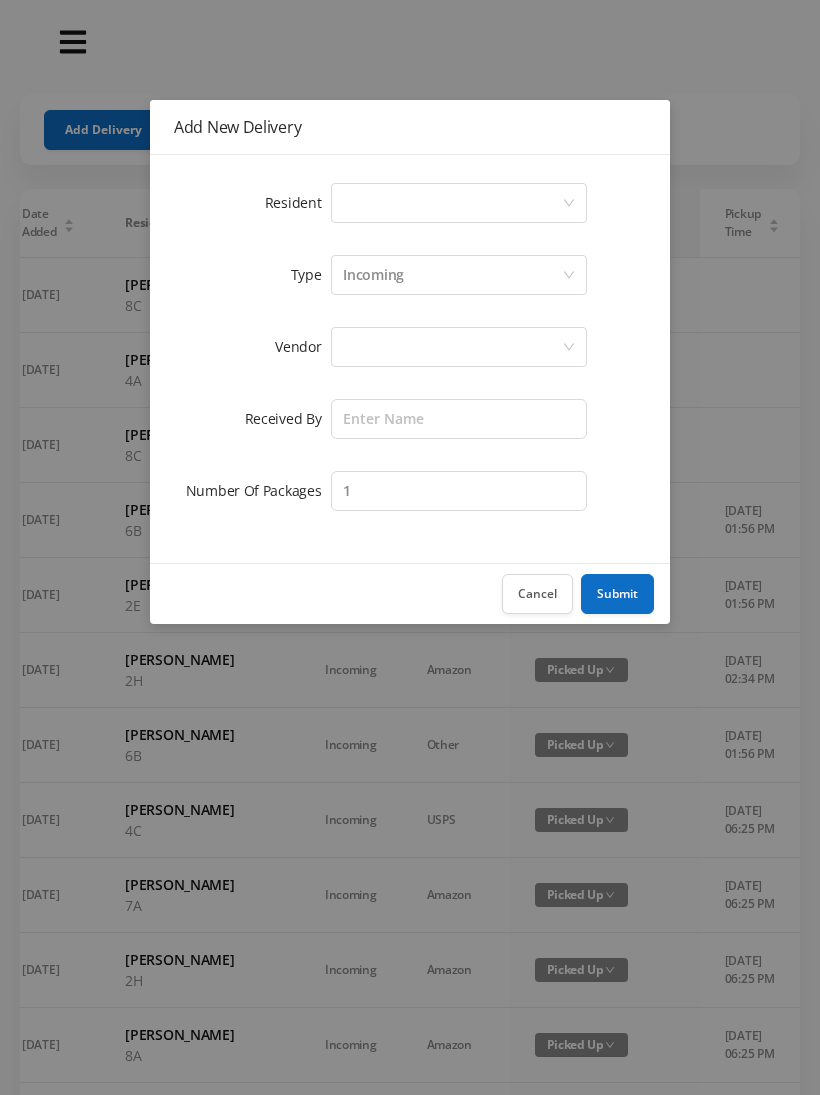 click on "Select a person" at bounding box center [452, 203] 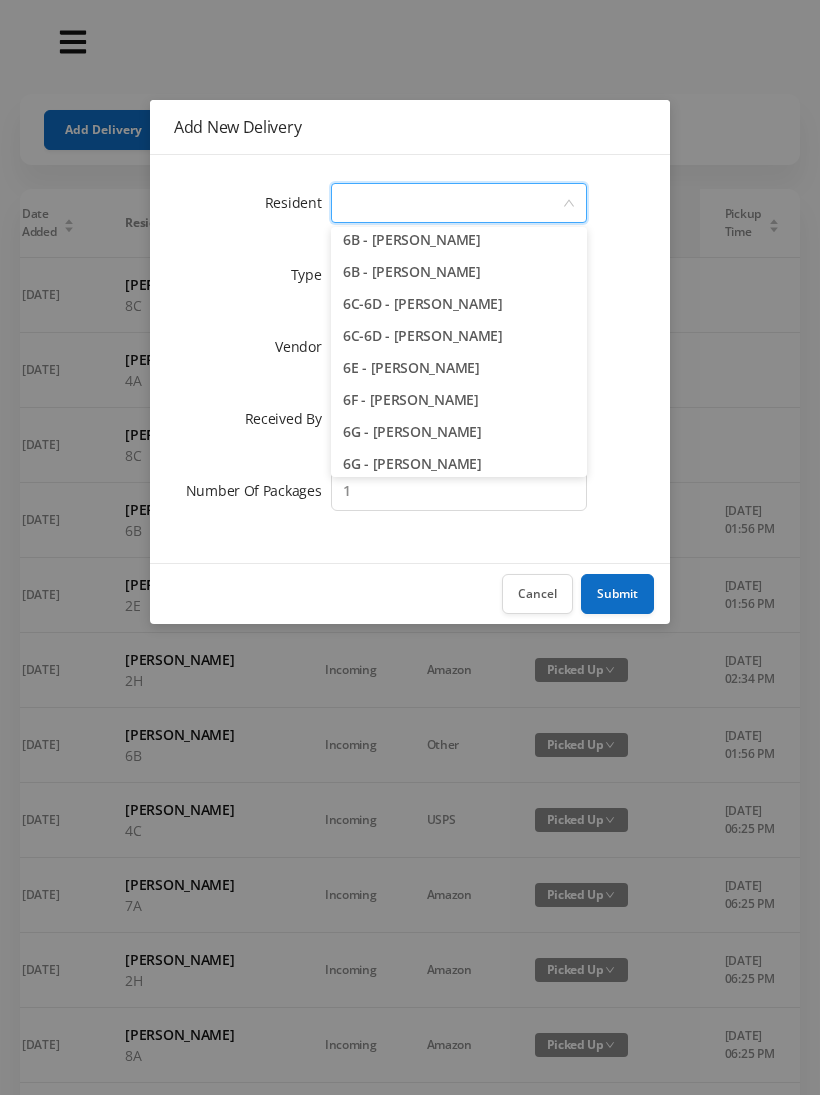 scroll, scrollTop: 2019, scrollLeft: 0, axis: vertical 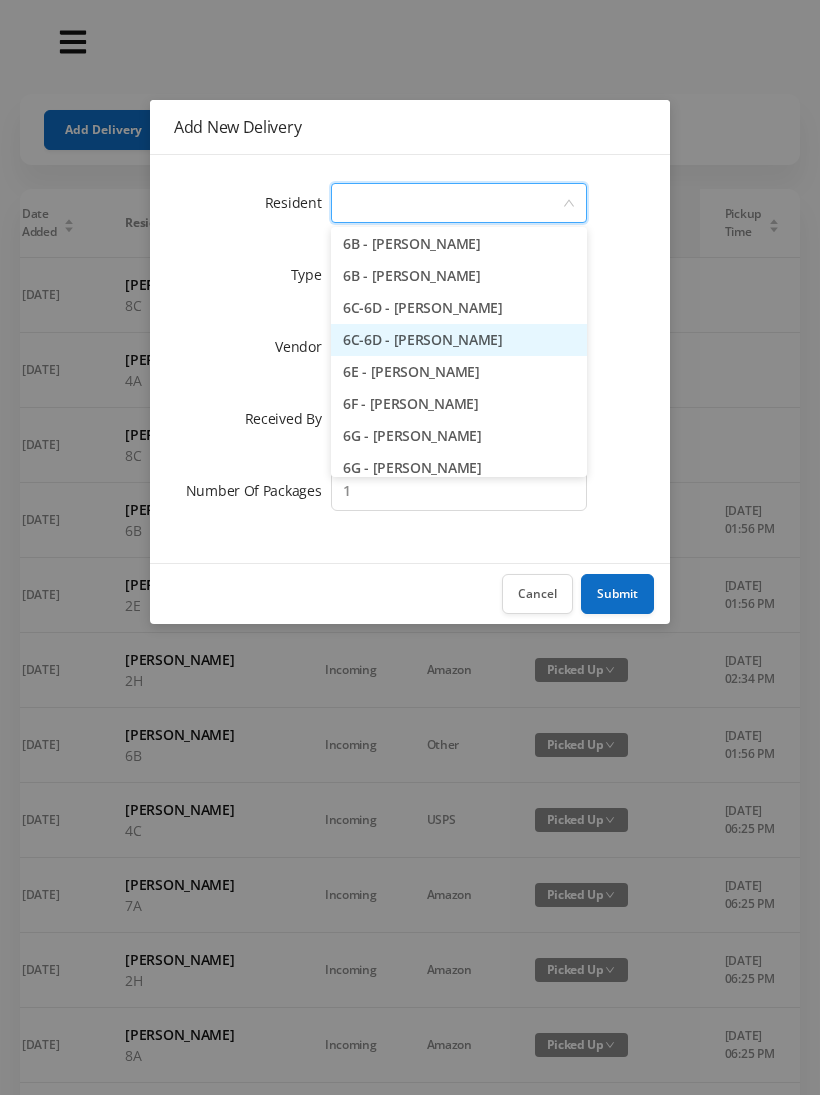 click on "6C-6D - Neil Rosenhouse" at bounding box center [459, 340] 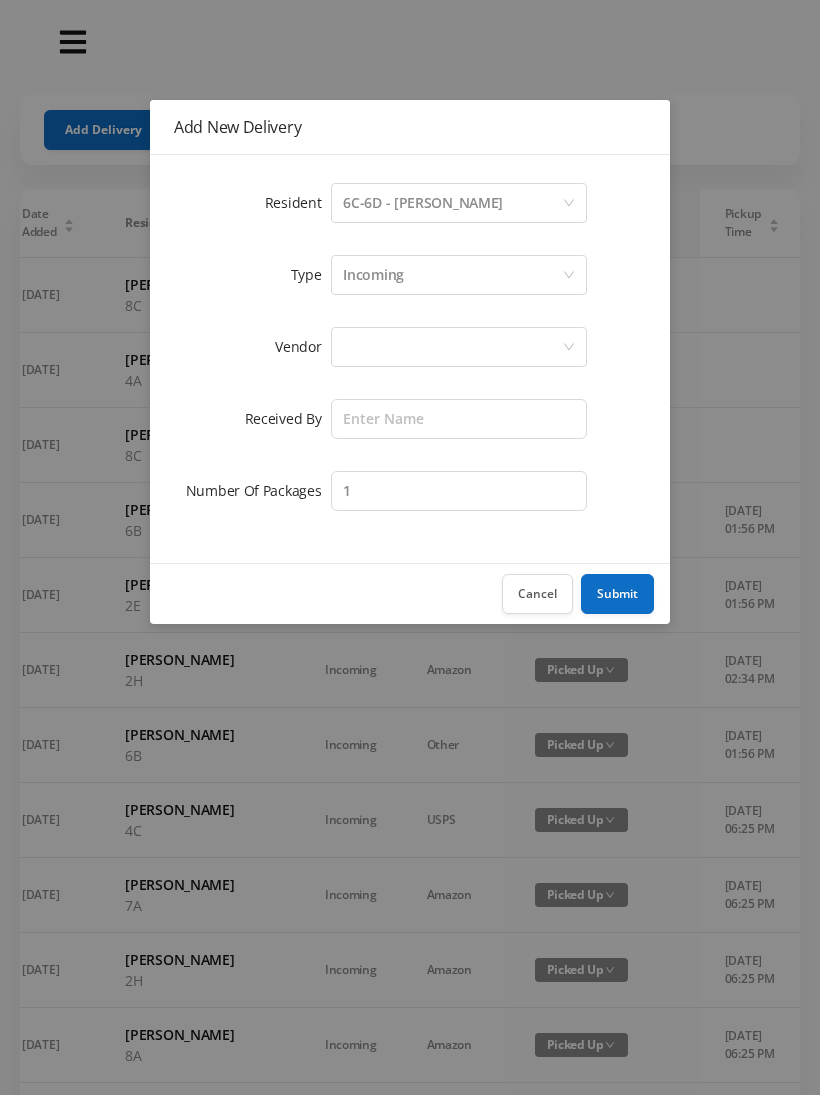 click at bounding box center (452, 347) 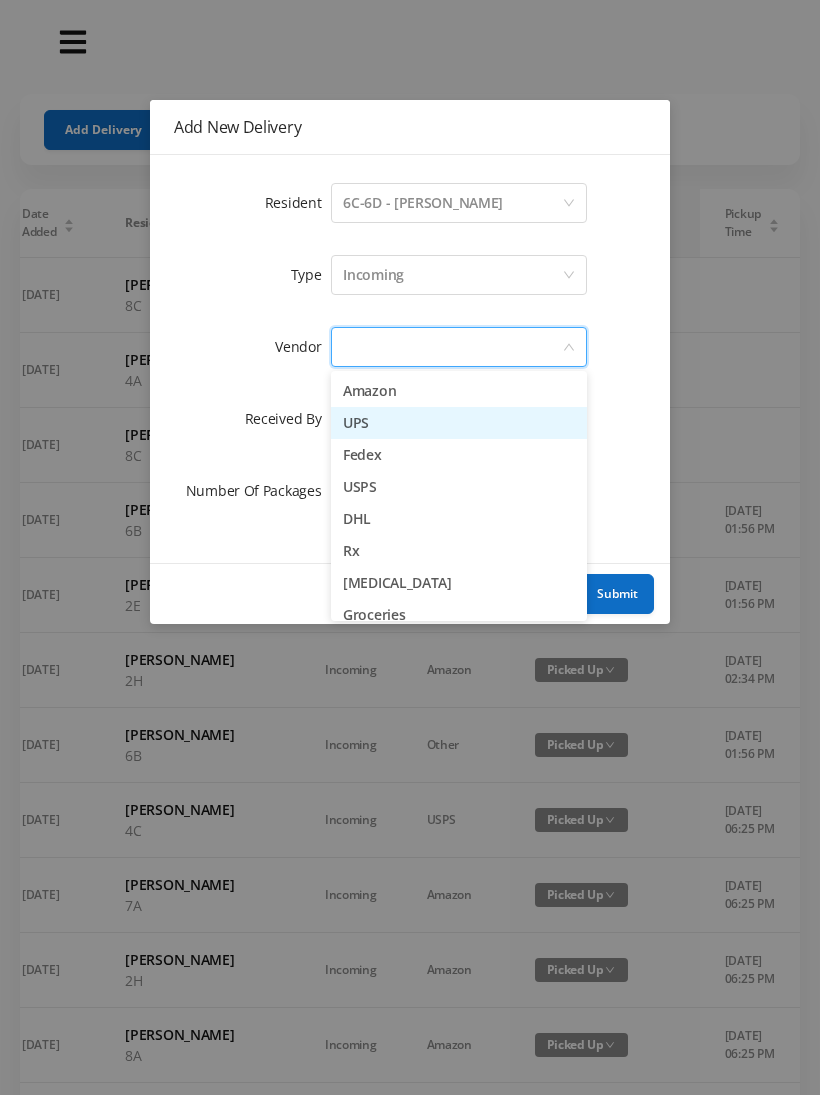 click on "UPS" at bounding box center [459, 423] 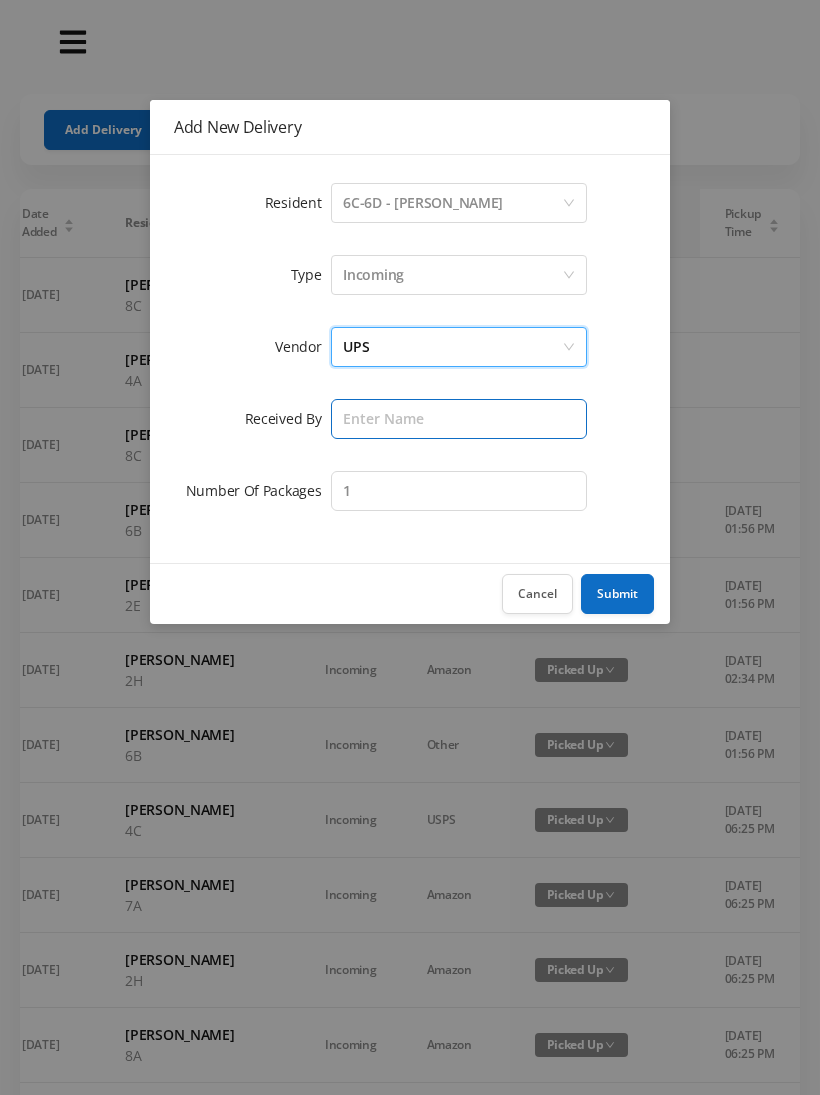 click at bounding box center [459, 419] 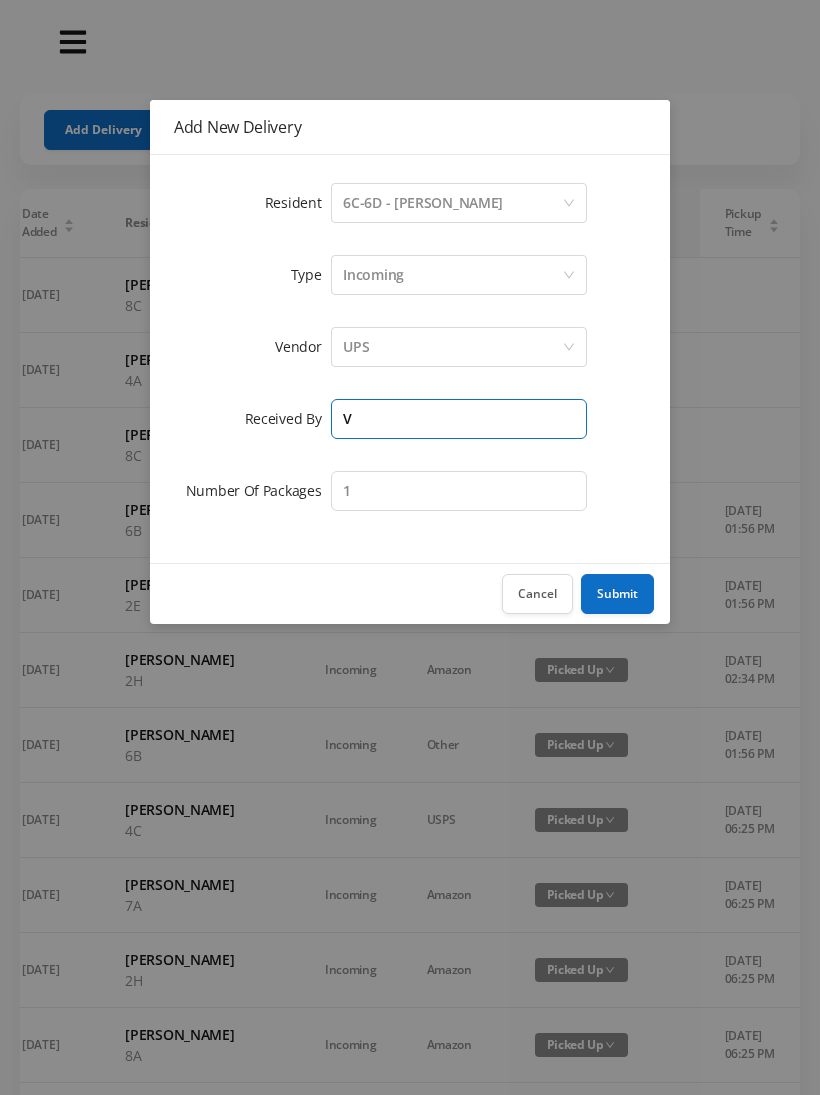 type on "V" 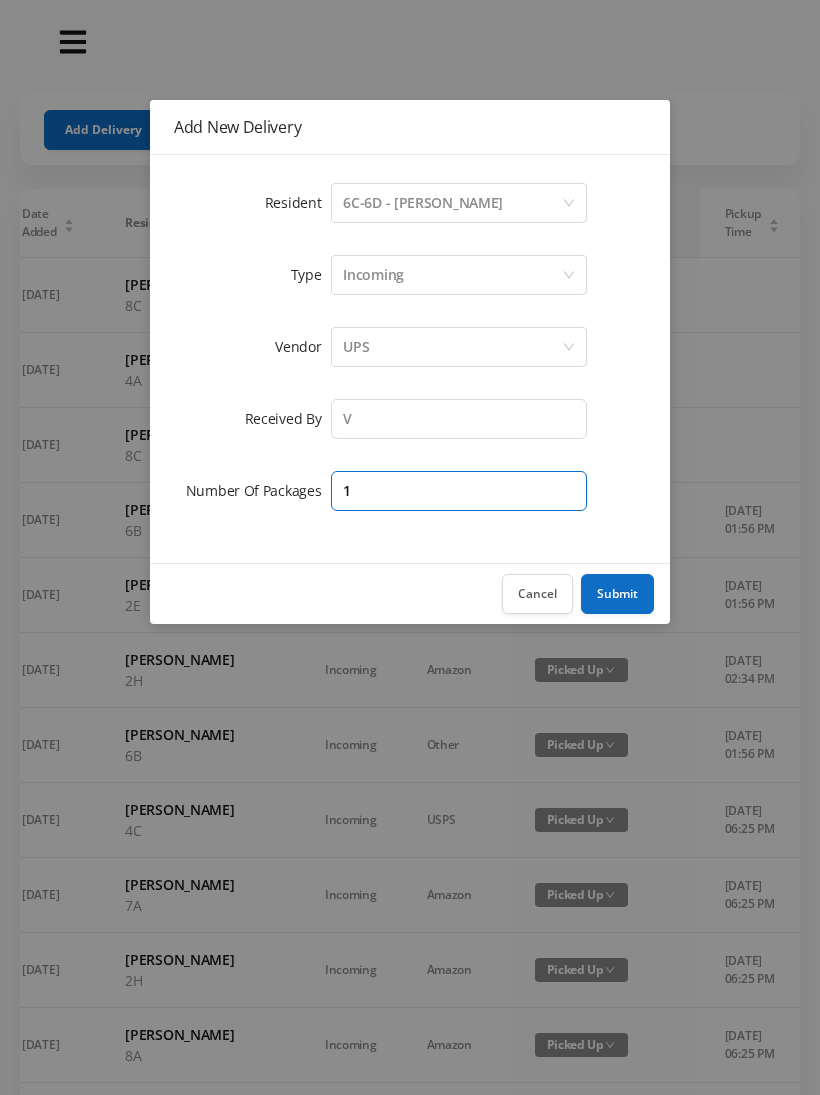 click on "1" at bounding box center [459, 491] 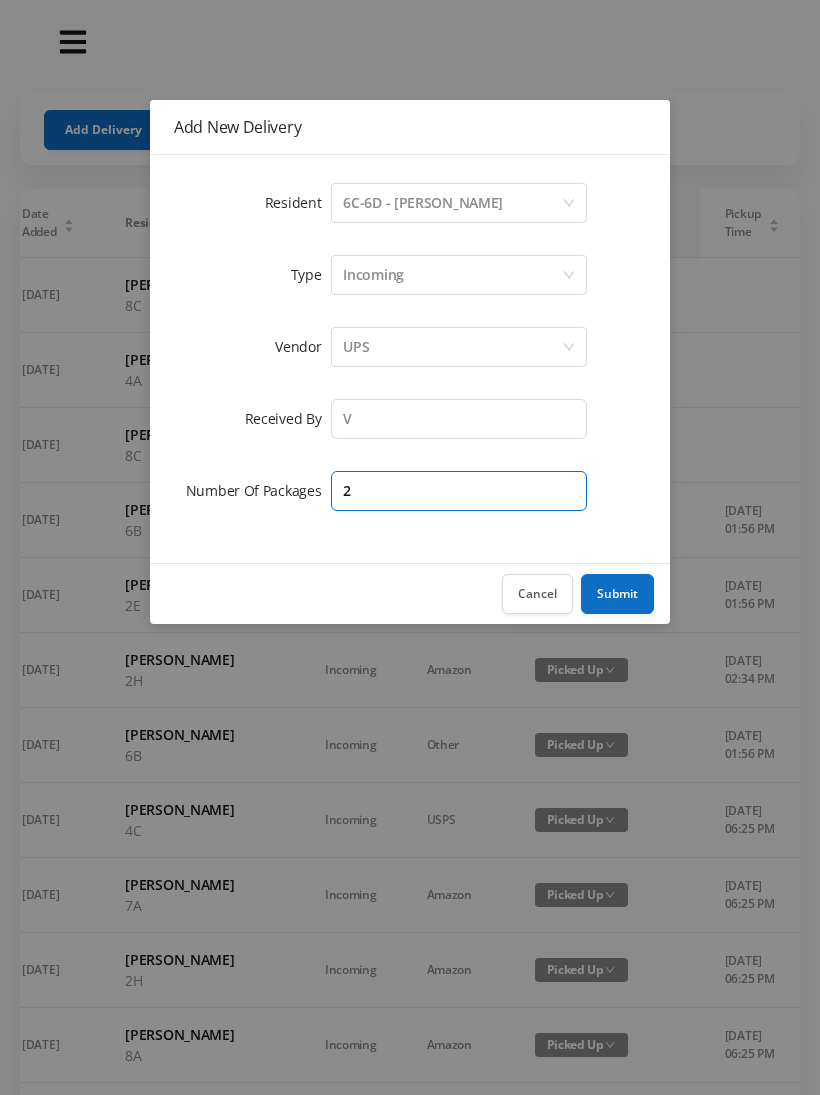 type on "2" 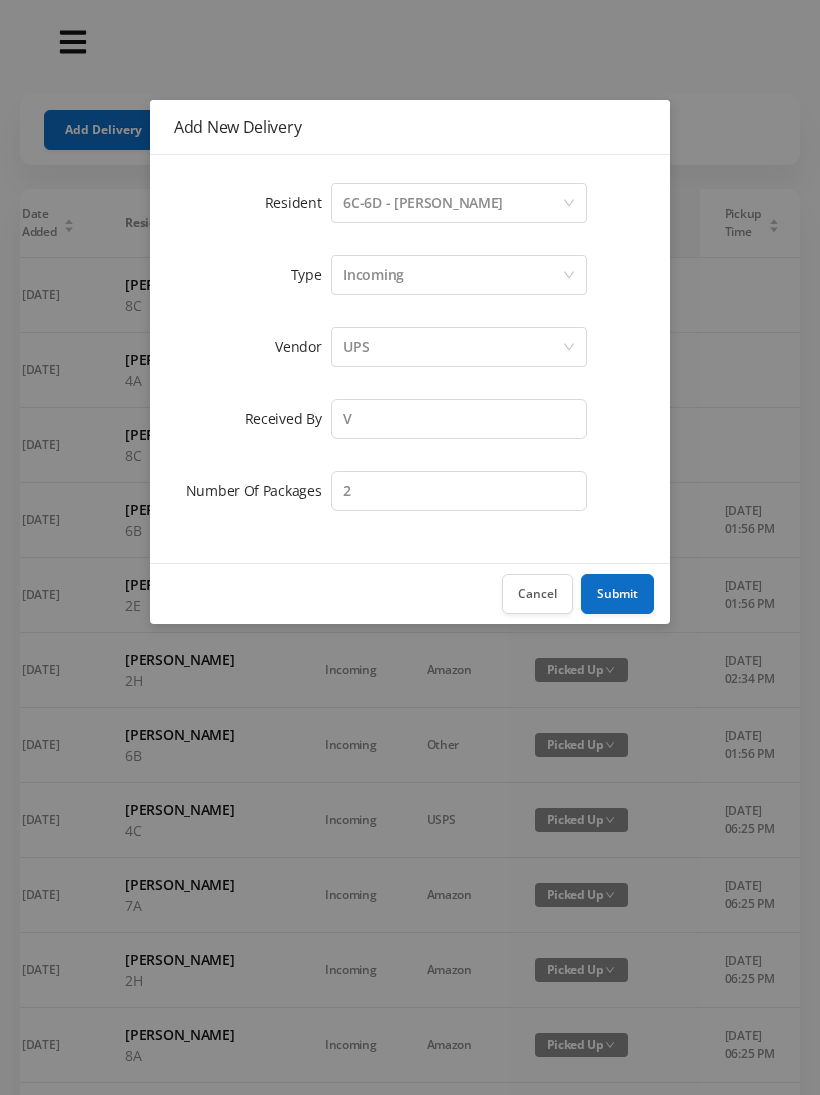 click on "Submit" at bounding box center (617, 594) 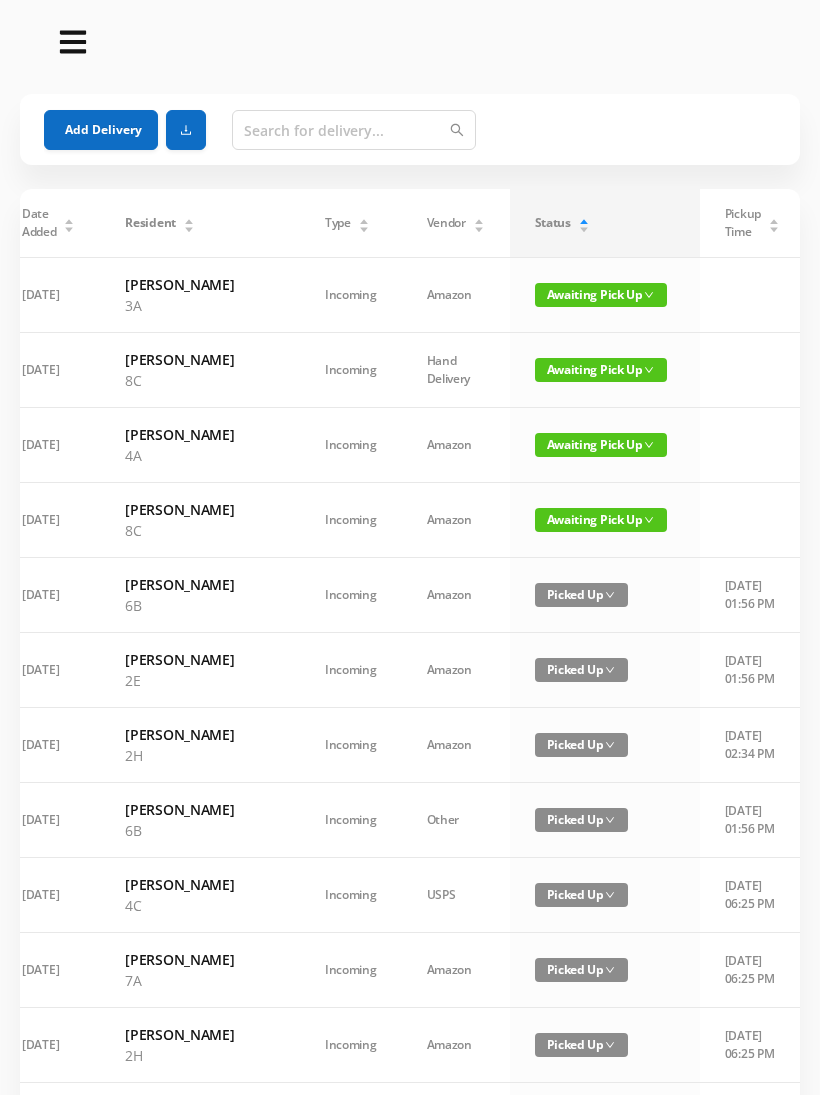 click on "Add Delivery" at bounding box center (101, 130) 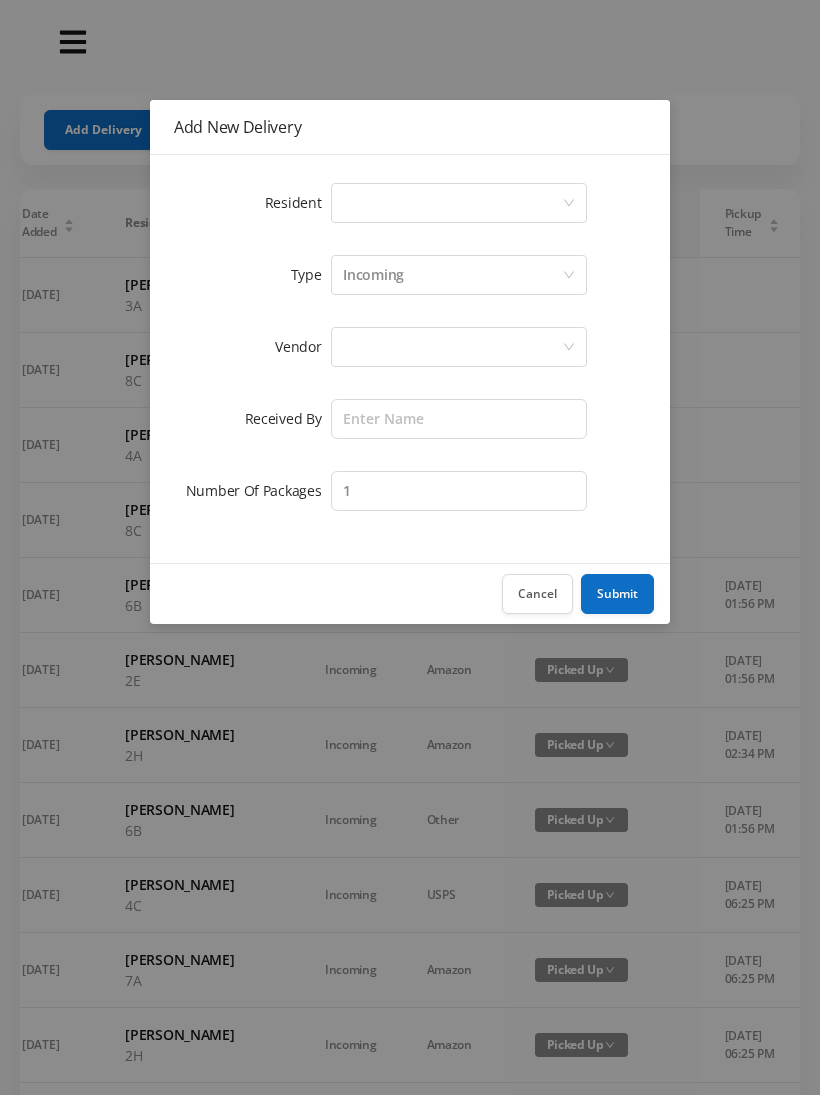 click 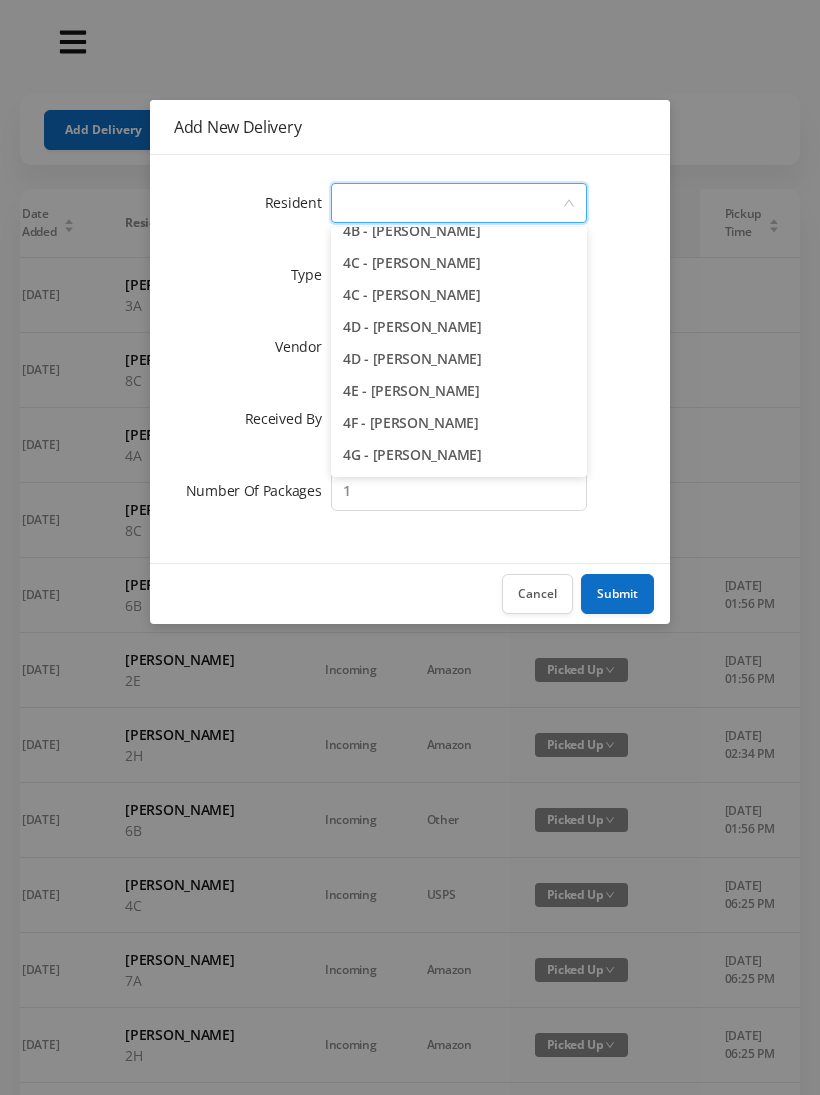 scroll, scrollTop: 1231, scrollLeft: 0, axis: vertical 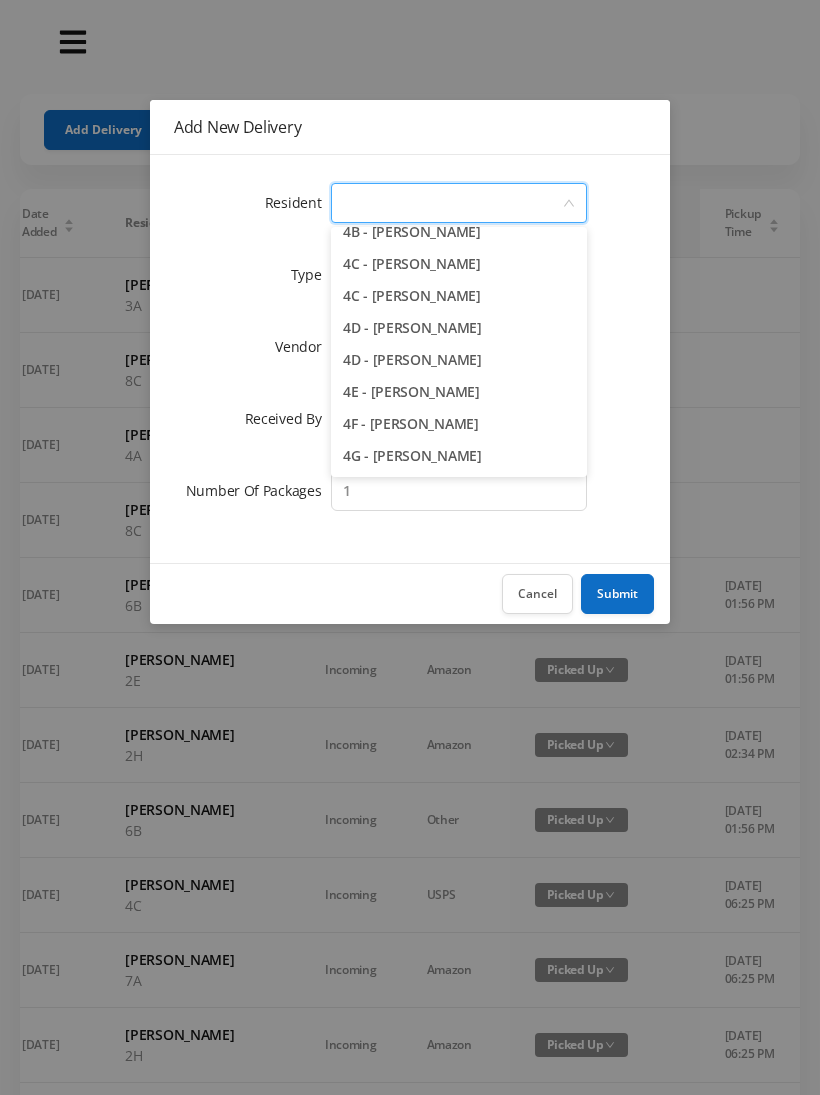 click on "4F - Rebecca Gildiner" at bounding box center [459, 424] 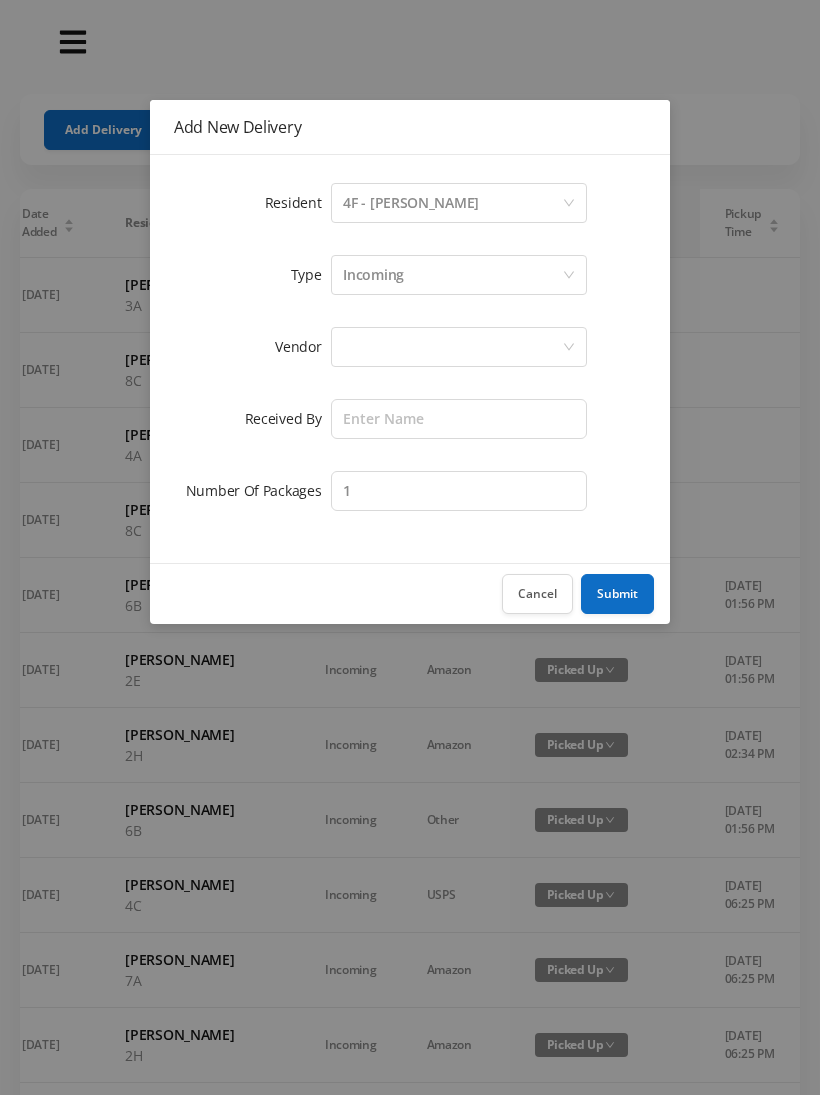 click at bounding box center [452, 347] 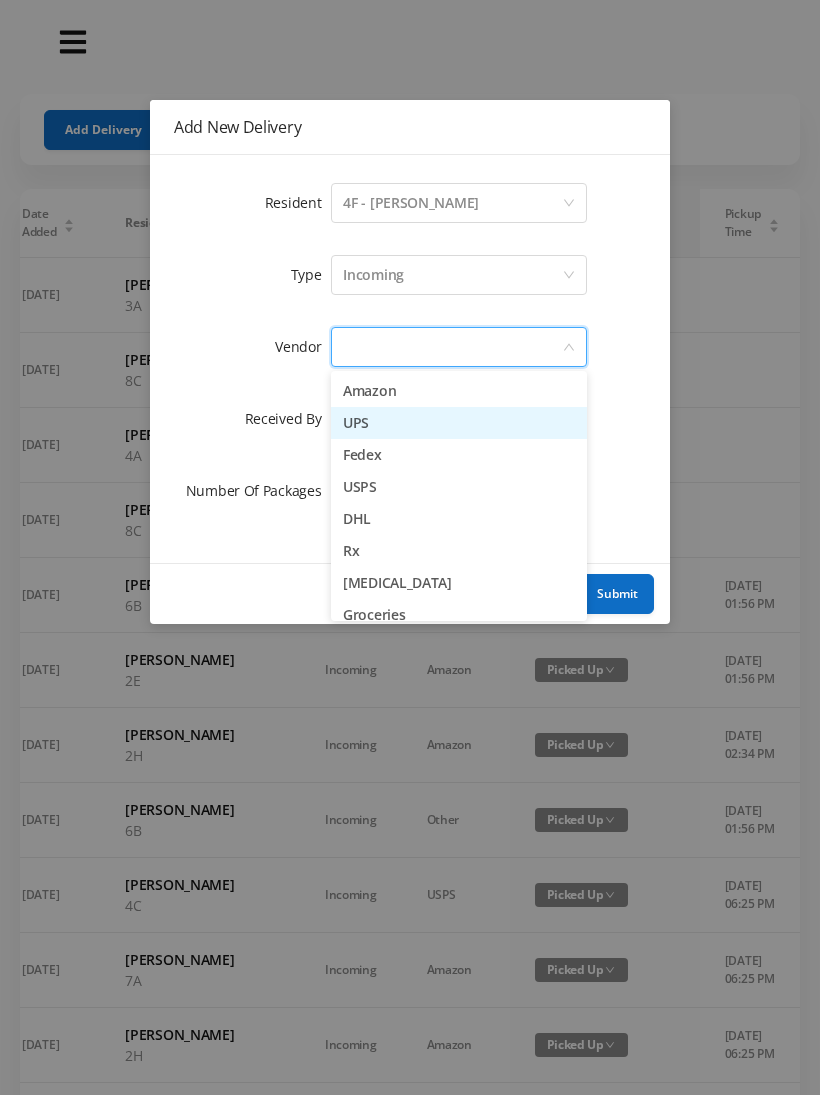 click on "UPS" at bounding box center (459, 423) 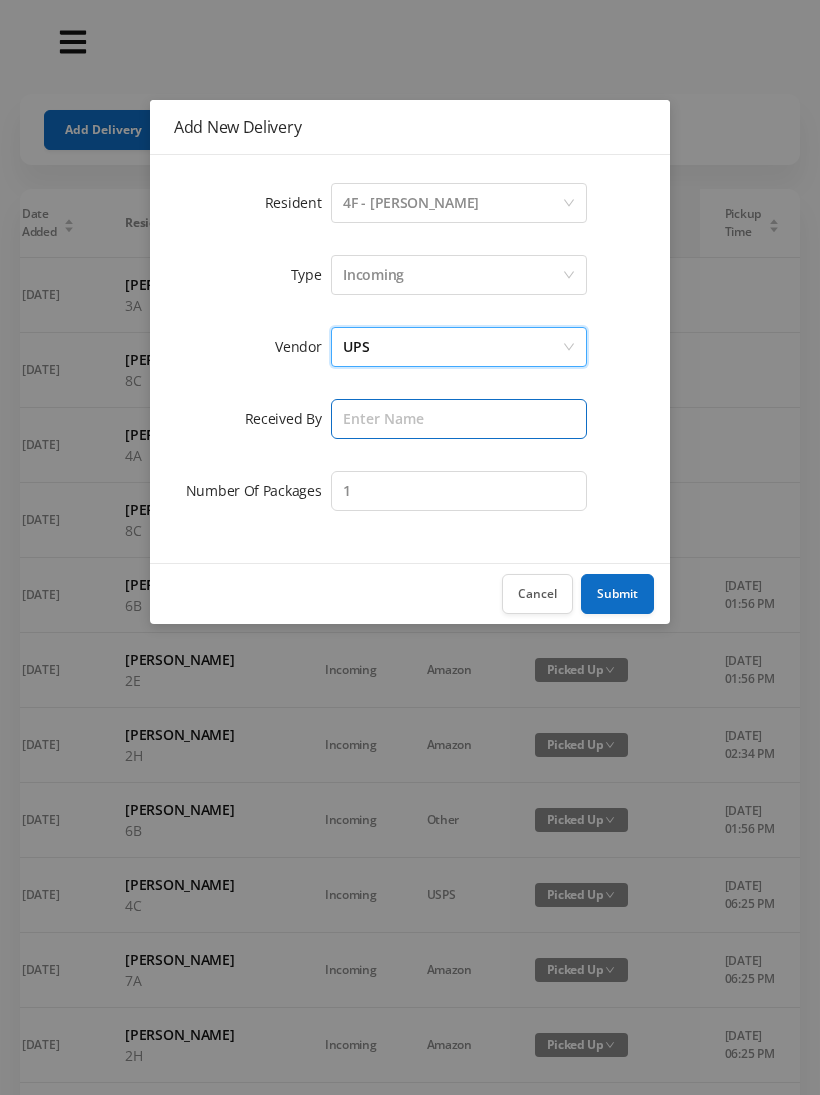 click at bounding box center [459, 419] 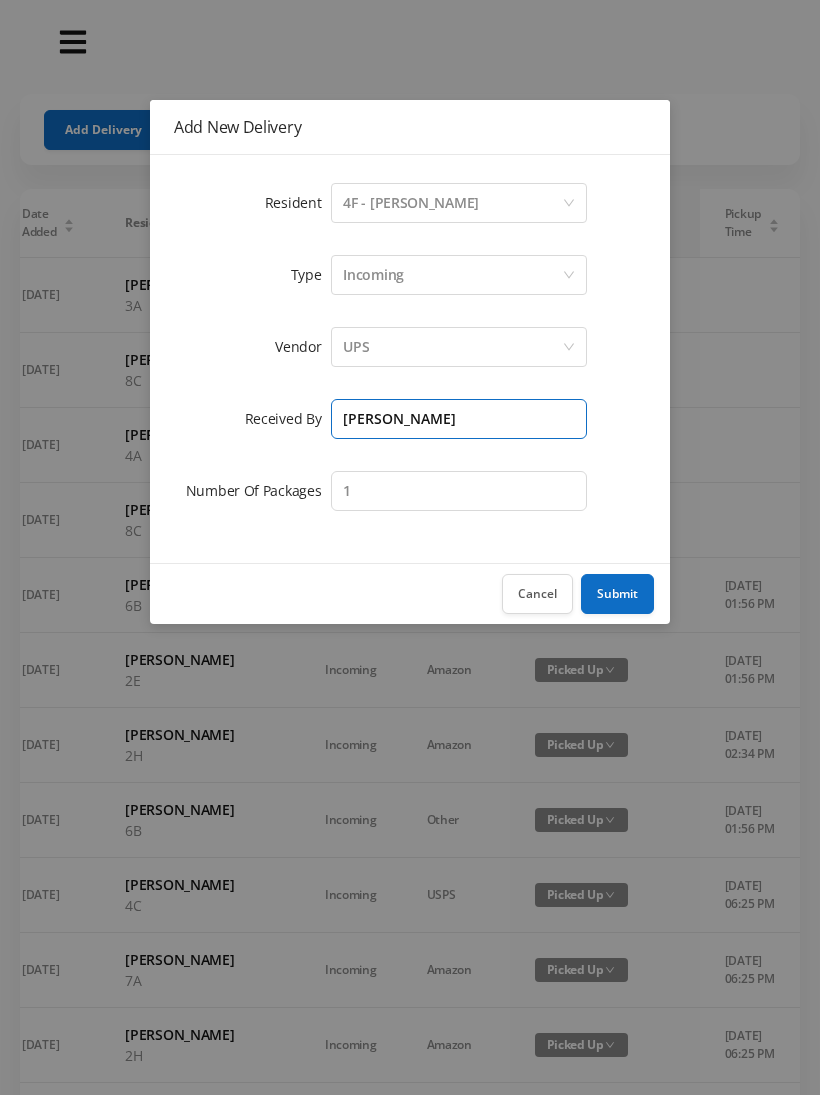 type on "[PERSON_NAME]" 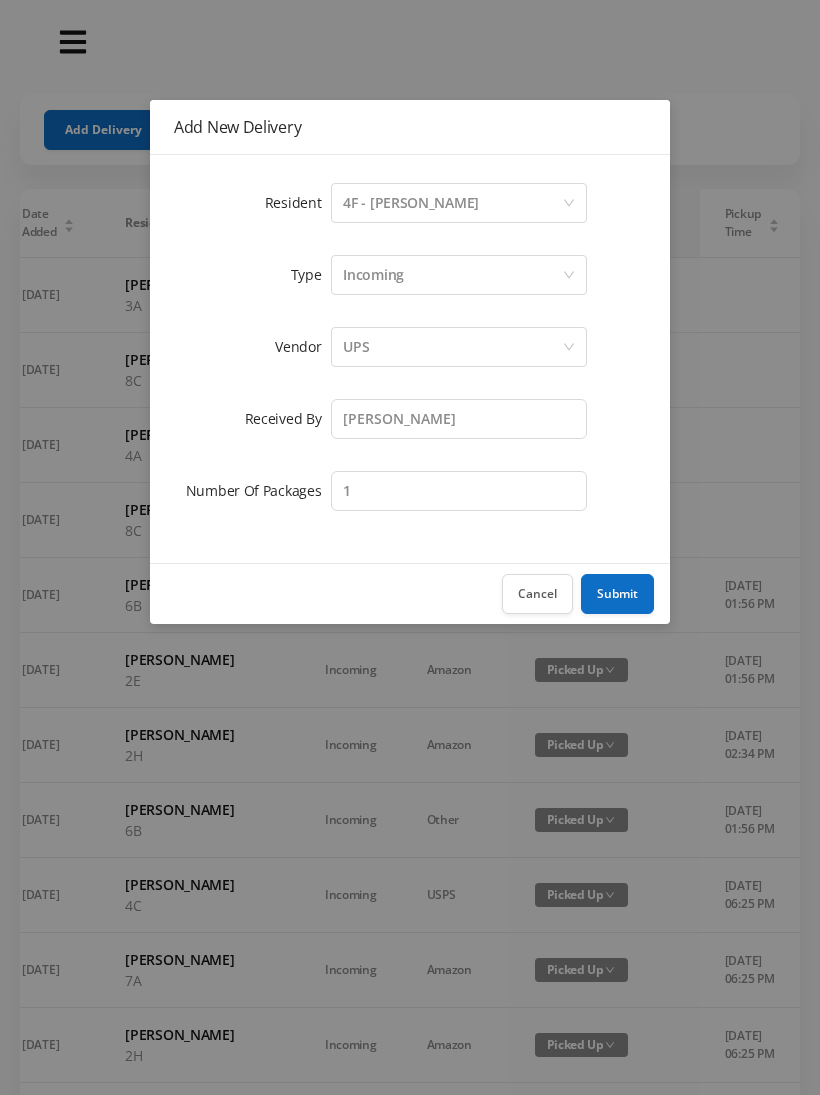 click on "Submit" at bounding box center [617, 594] 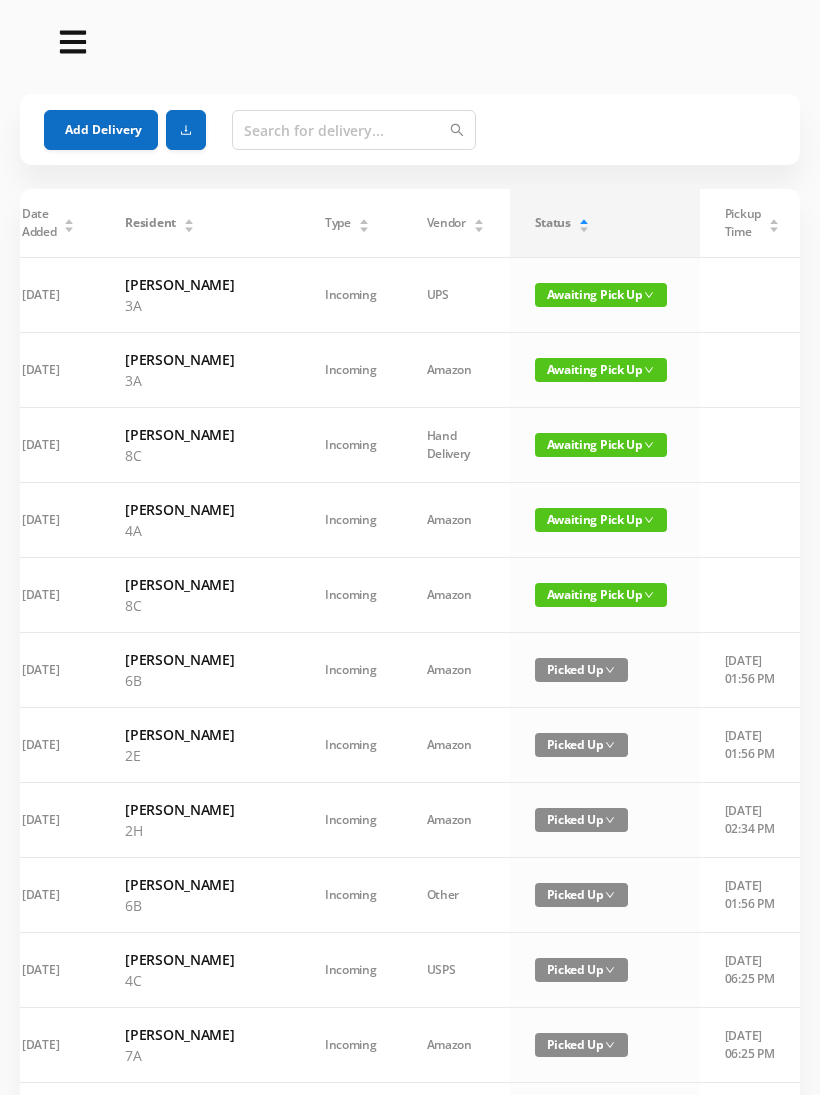click on "Add Delivery Date Added Resident Type Vendor Status Pickup Time Received By Packages 07/03/2025 Lynn Green 3A Incoming UPS  Awaiting Pick Up  Wayne  1 edit delete 07/03/2025 Lynn Green 3A Incoming Amazon  Awaiting Pick Up  Wayne  1 edit delete 07/01/2025 Karolina Lukasiewicz 8C Incoming Hand Delivery  Awaiting Pick Up  Mike  1 edit delete 07/01/2025 Pat Walsh 4A Incoming Amazon  Awaiting Pick Up  Victor  1 edit delete 06/27/2025 Karolina Lukasiewicz 8C Incoming Amazon  Awaiting Pick Up  Victor  1 edit delete 07/08/2025 Casey Rtin 6B Incoming Amazon  Picked Up  07/08/2025 01:56 PM Wayne  1 edit delete 07/08/2025 Karen Fogler 2E Incoming Amazon  Picked Up  07/08/2025 01:56 PM Wayne  1 edit delete 07/08/2025 Lorraine Singleton 2H Incoming Amazon  Picked Up  07/08/2025 02:34 PM Wayne  3 edit delete 07/08/2025 Casey Rtin 6B Incoming Other  Picked Up  07/08/2025 01:56 PM Wayne  1 edit delete 07/07/2025 Paul Schickler 4C Incoming USPS  Picked Up  07/07/2025 06:25 PM Melece 1 edit delete 07/07/2025 Jason Boehm 7A 1 1" at bounding box center (410, 964) 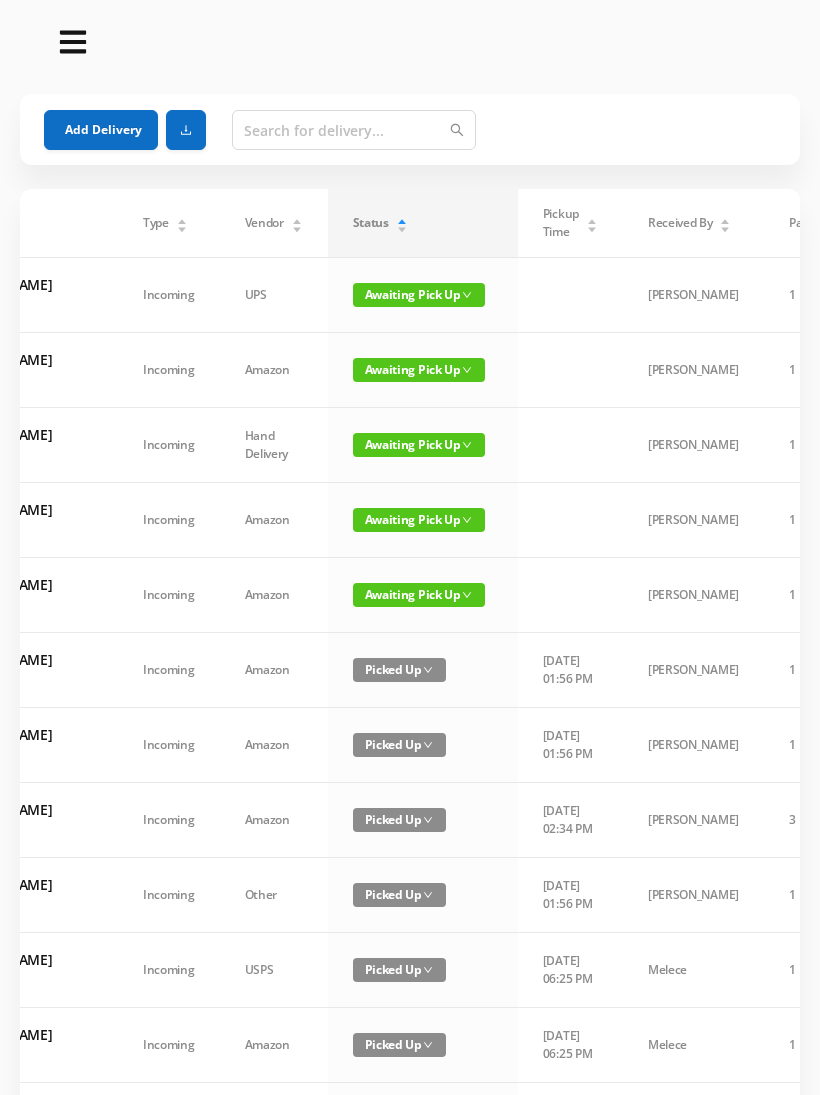 scroll, scrollTop: 0, scrollLeft: 207, axis: horizontal 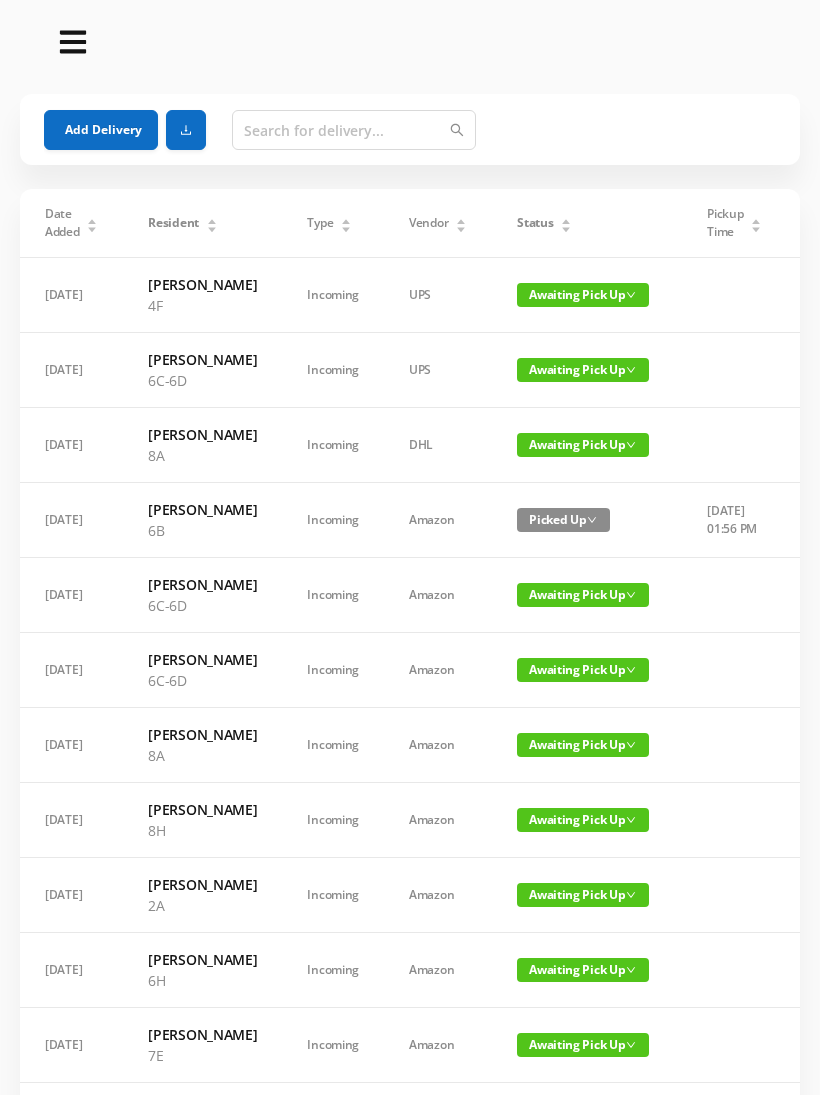 click on "Status" at bounding box center [544, 223] 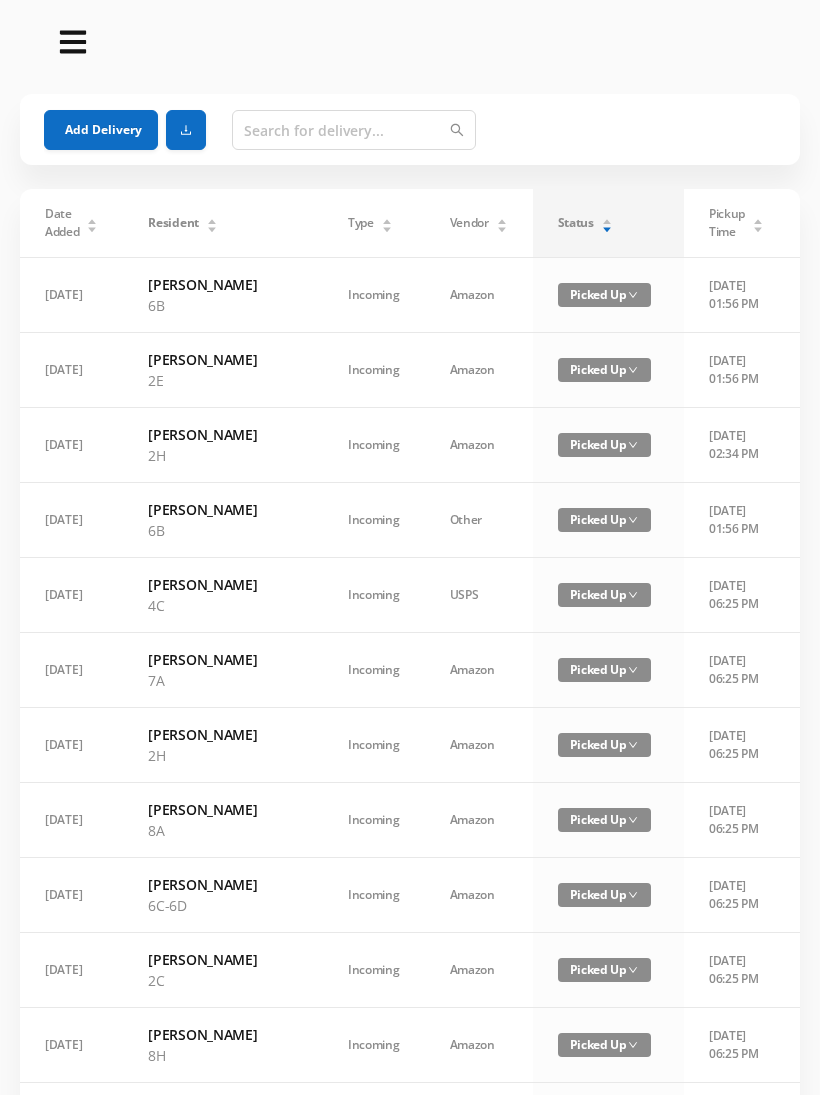 click on "Status" at bounding box center (585, 223) 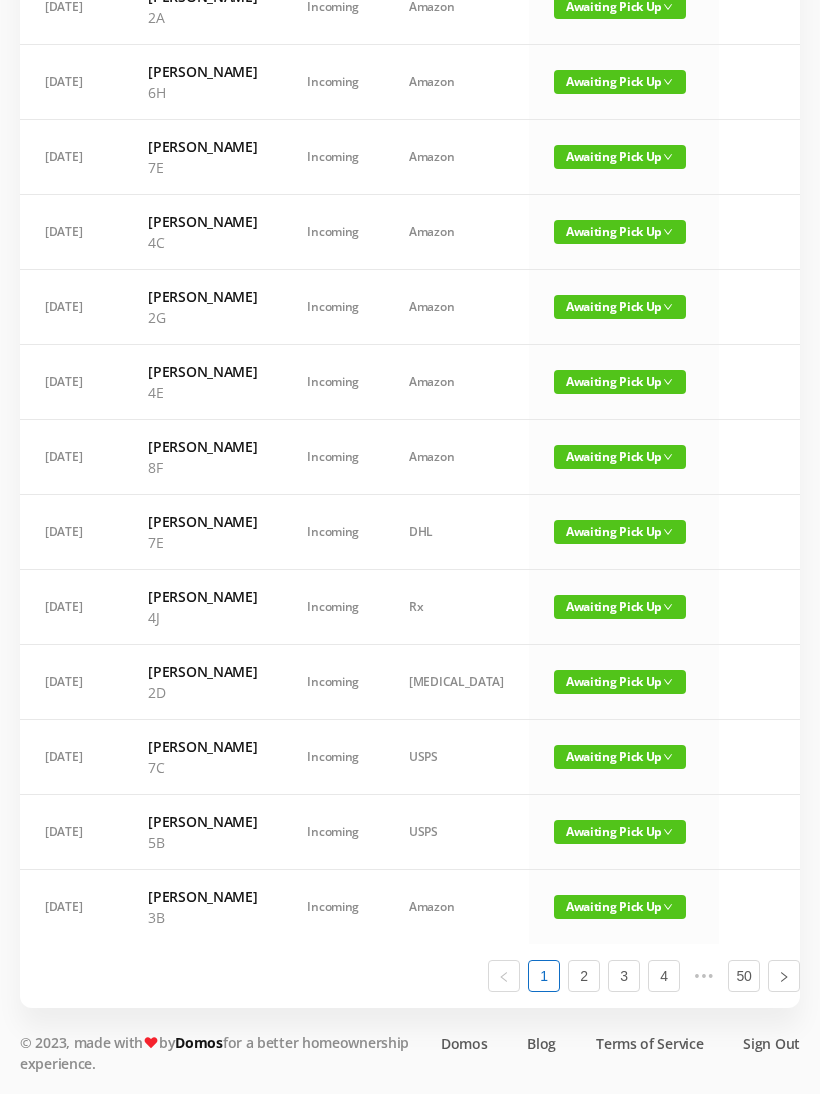 scroll, scrollTop: 838, scrollLeft: 0, axis: vertical 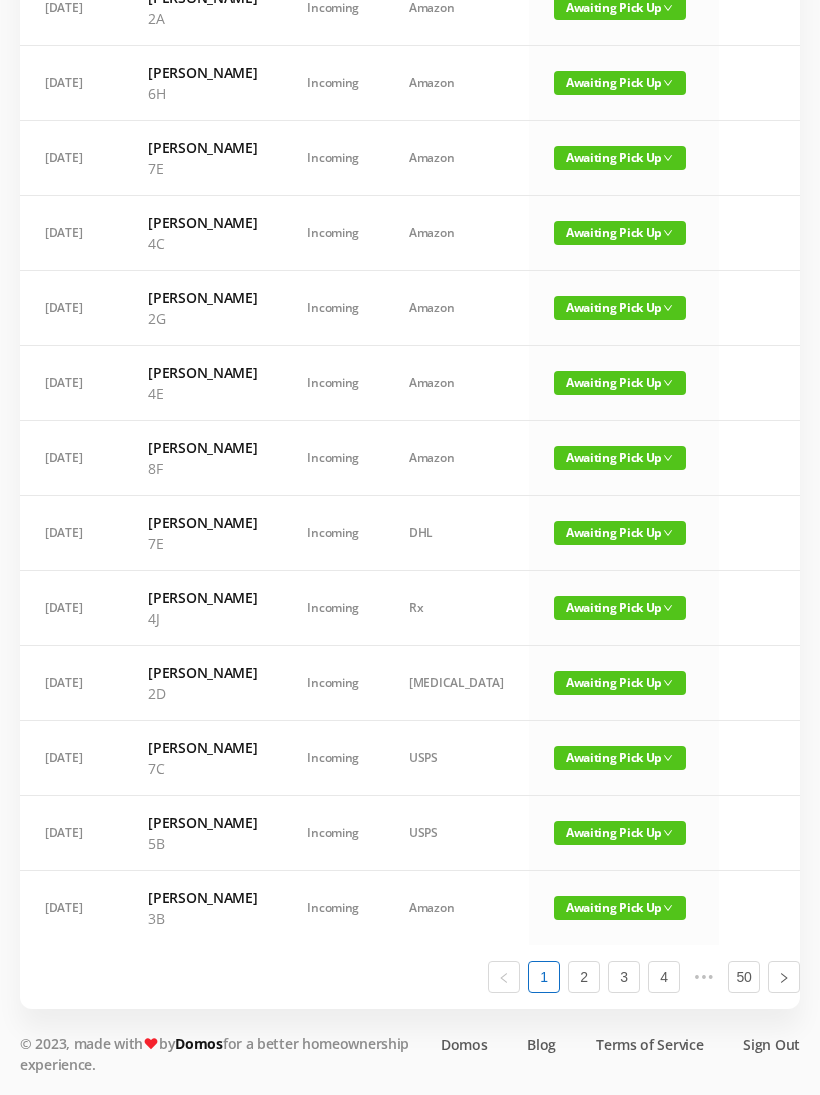 click on "Awaiting Pick Up" at bounding box center (620, 233) 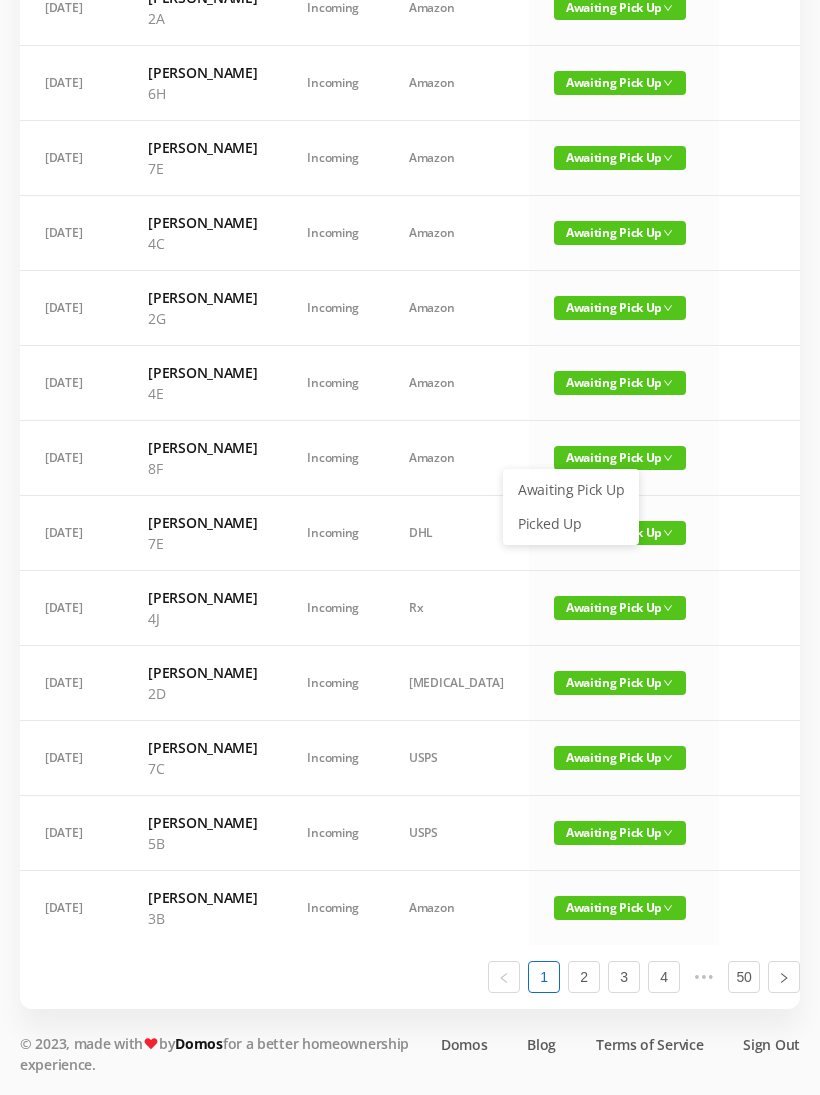 click on "Picked Up" at bounding box center (571, 524) 